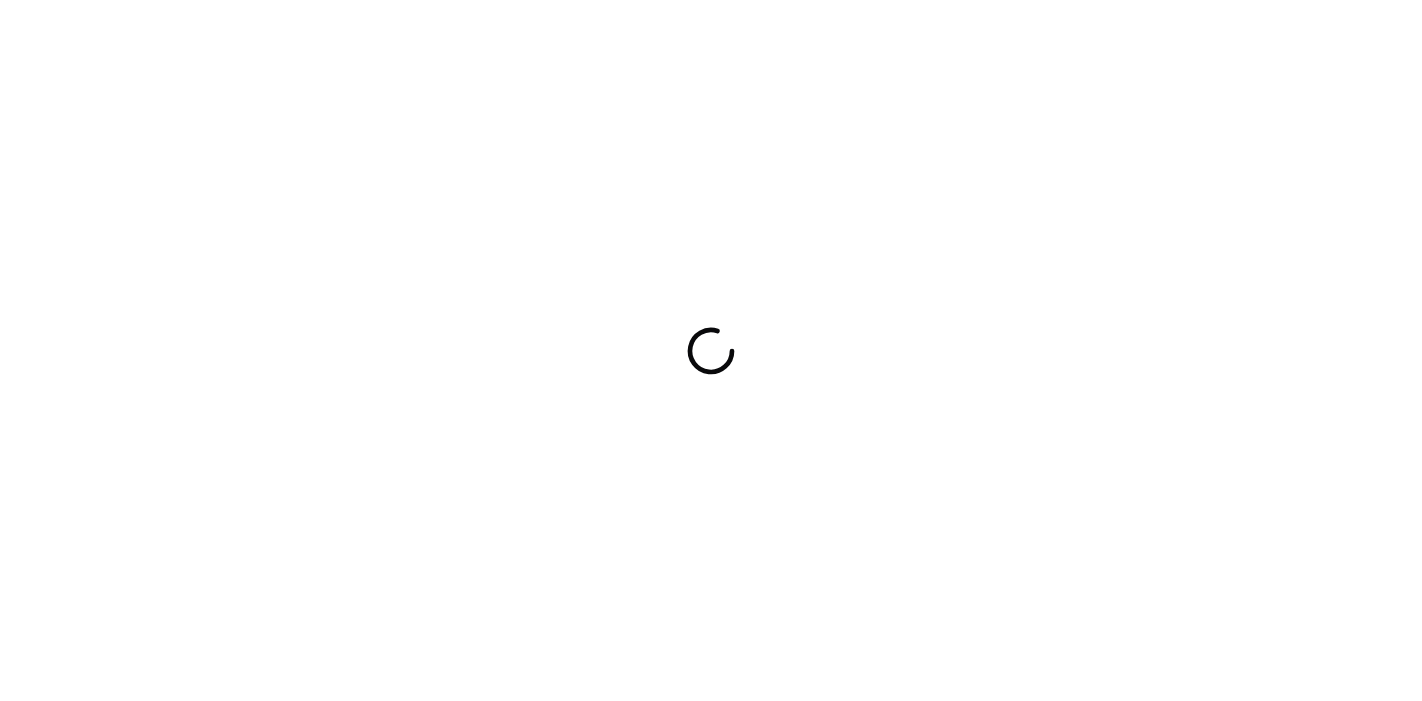 scroll, scrollTop: 0, scrollLeft: 0, axis: both 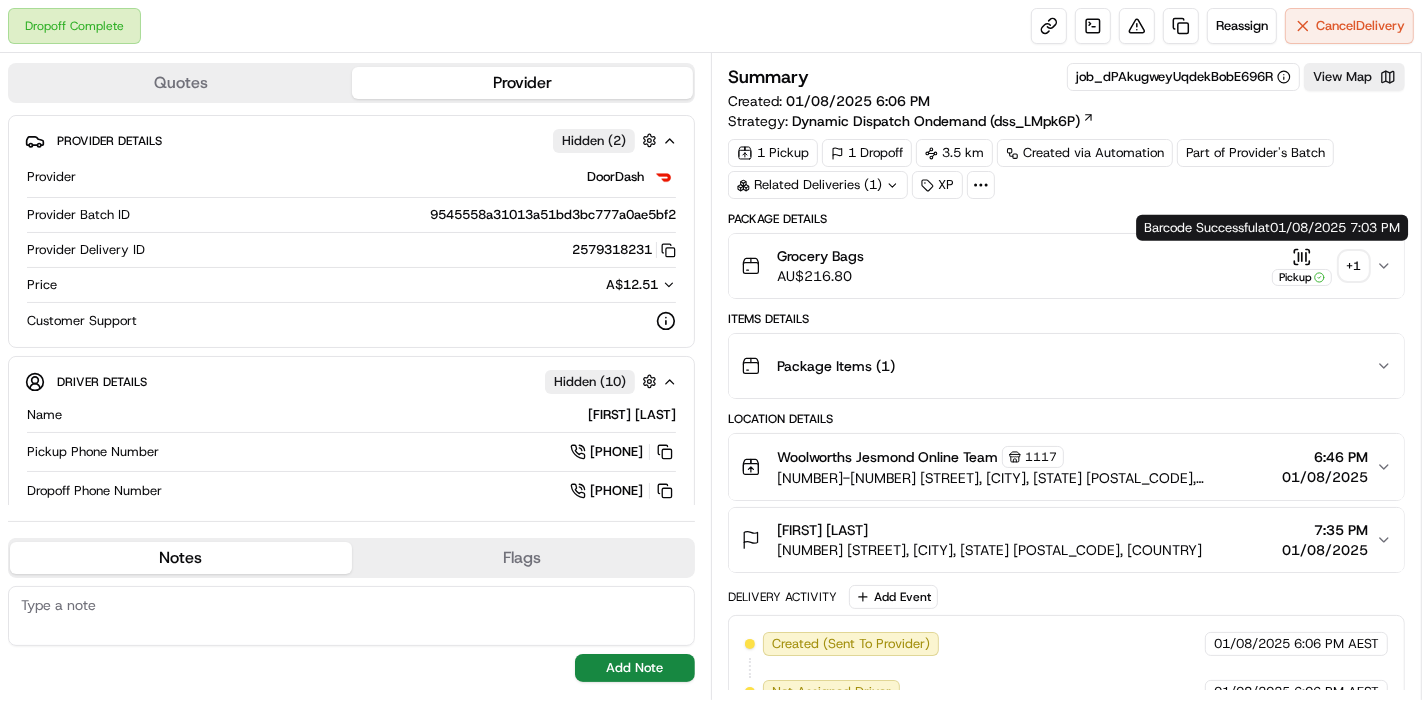click on "+ 1" at bounding box center (1354, 266) 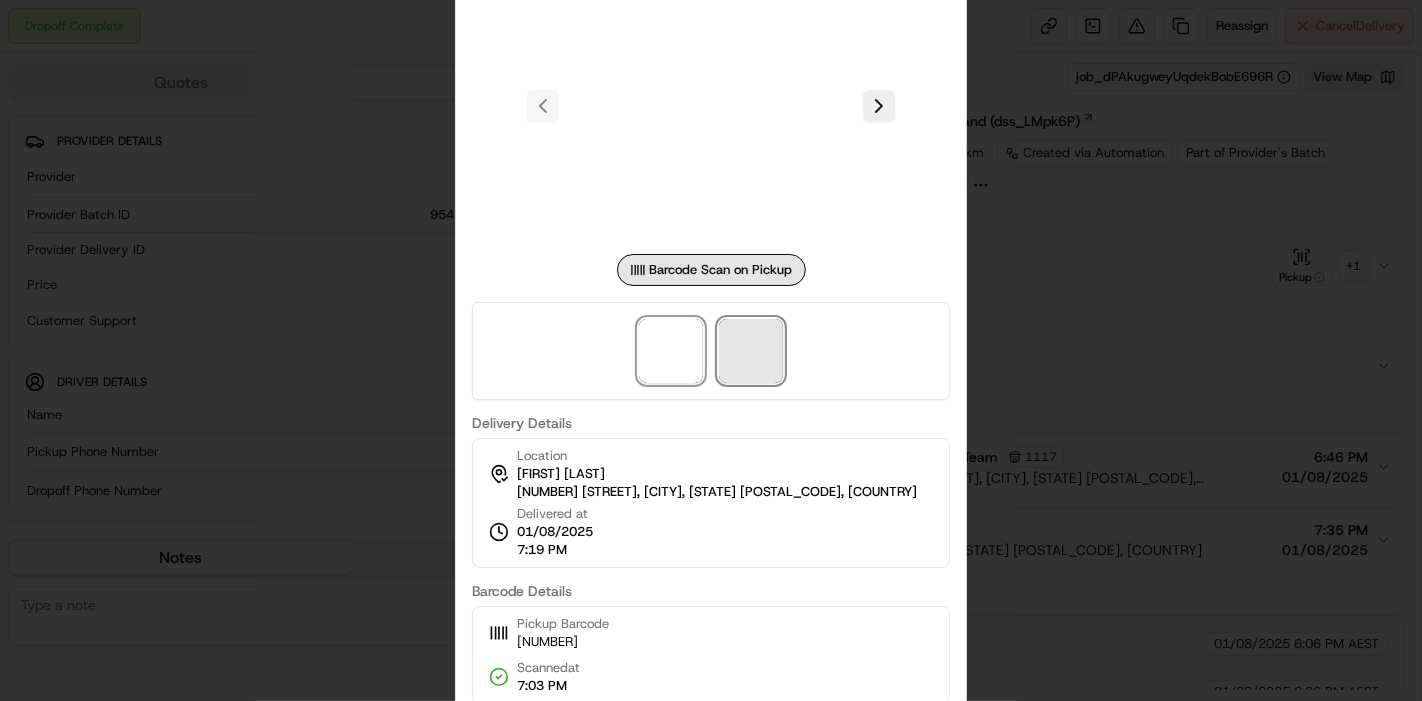 click at bounding box center [751, 351] 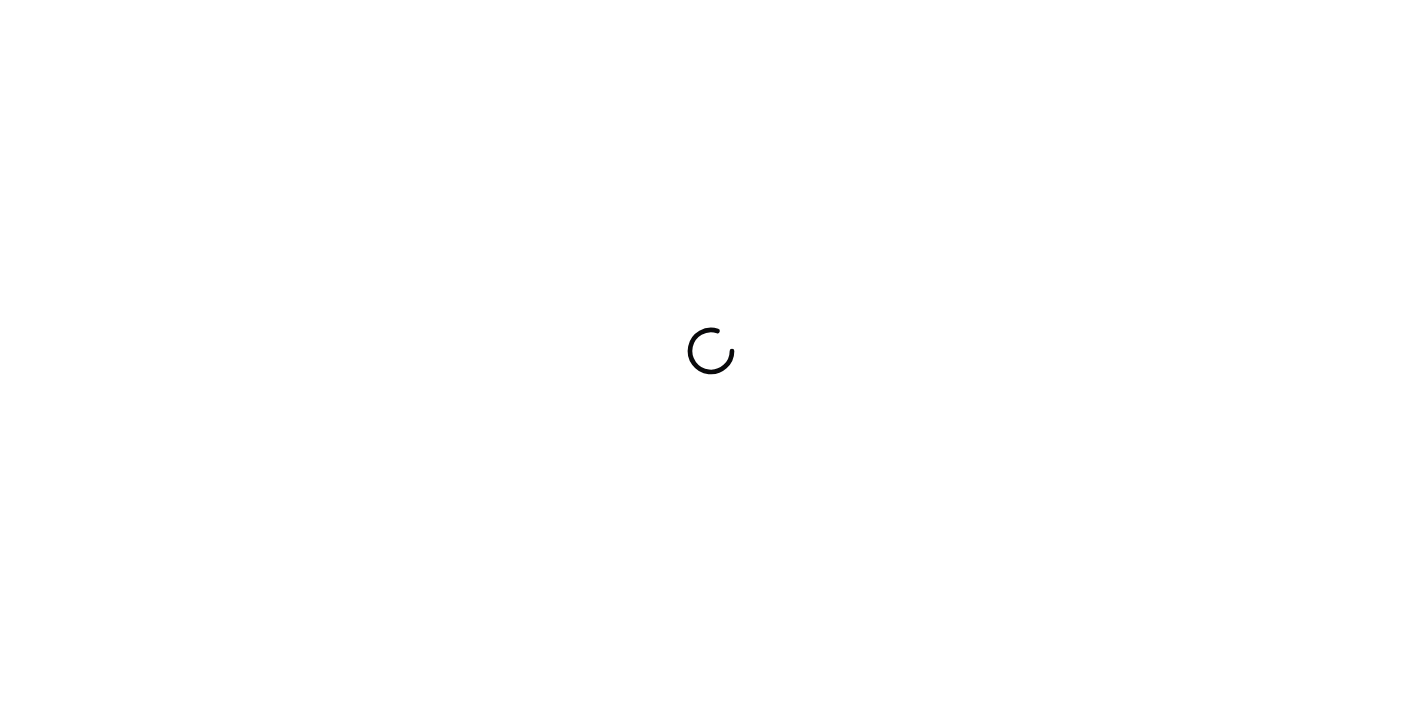 scroll, scrollTop: 0, scrollLeft: 0, axis: both 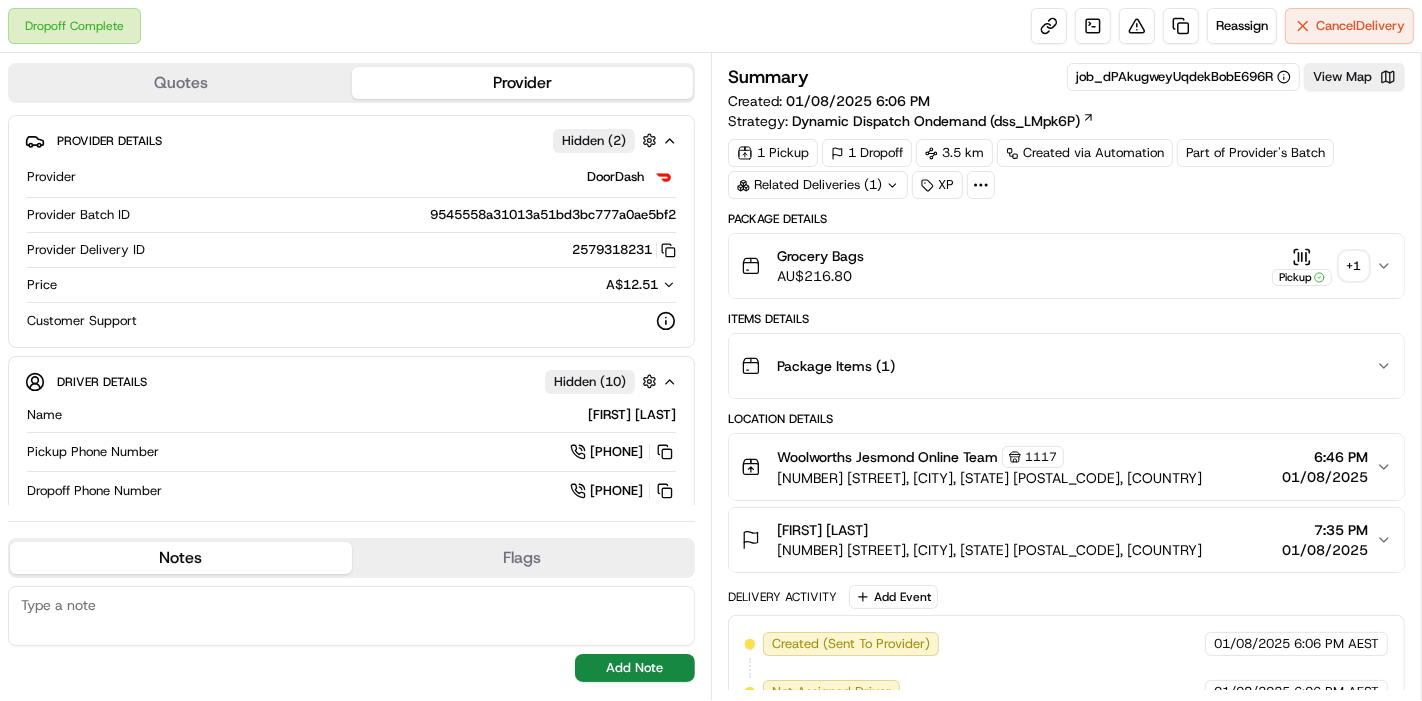 click on "+ 1" at bounding box center (1354, 266) 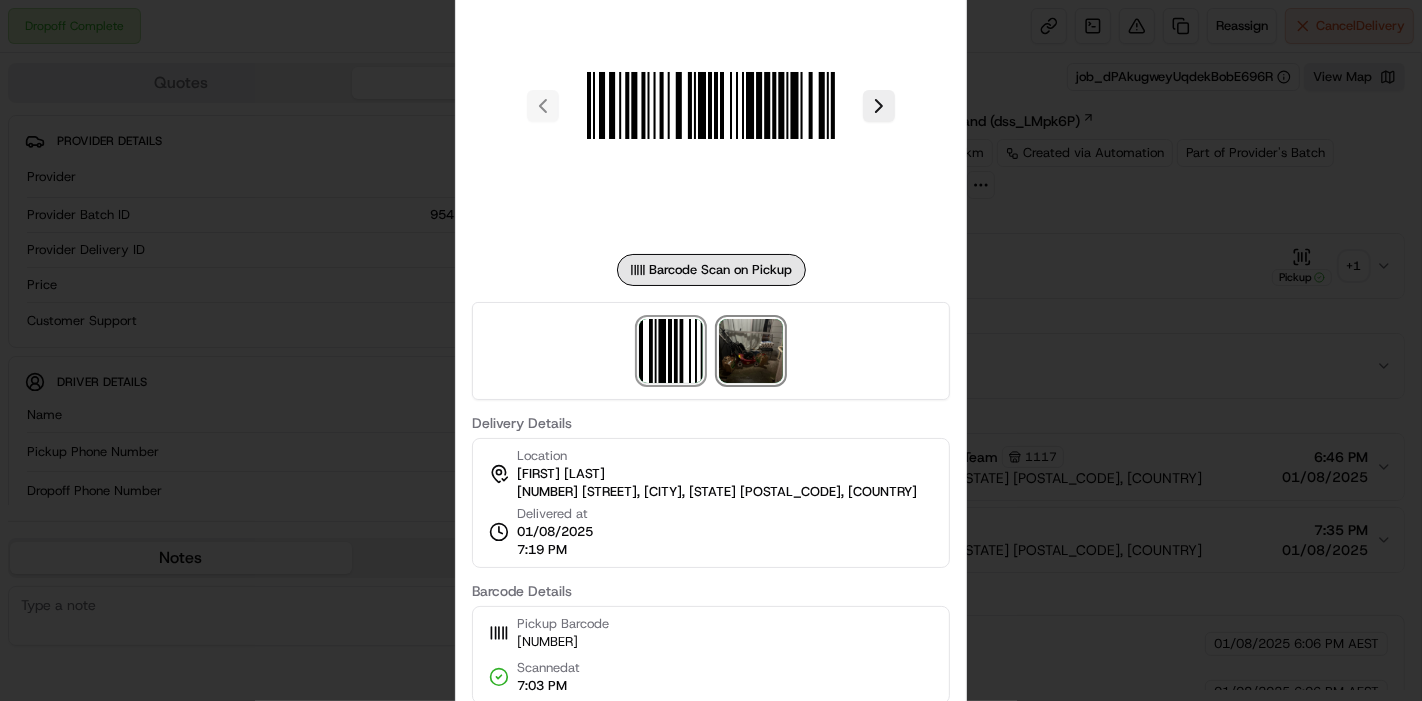 click at bounding box center (751, 351) 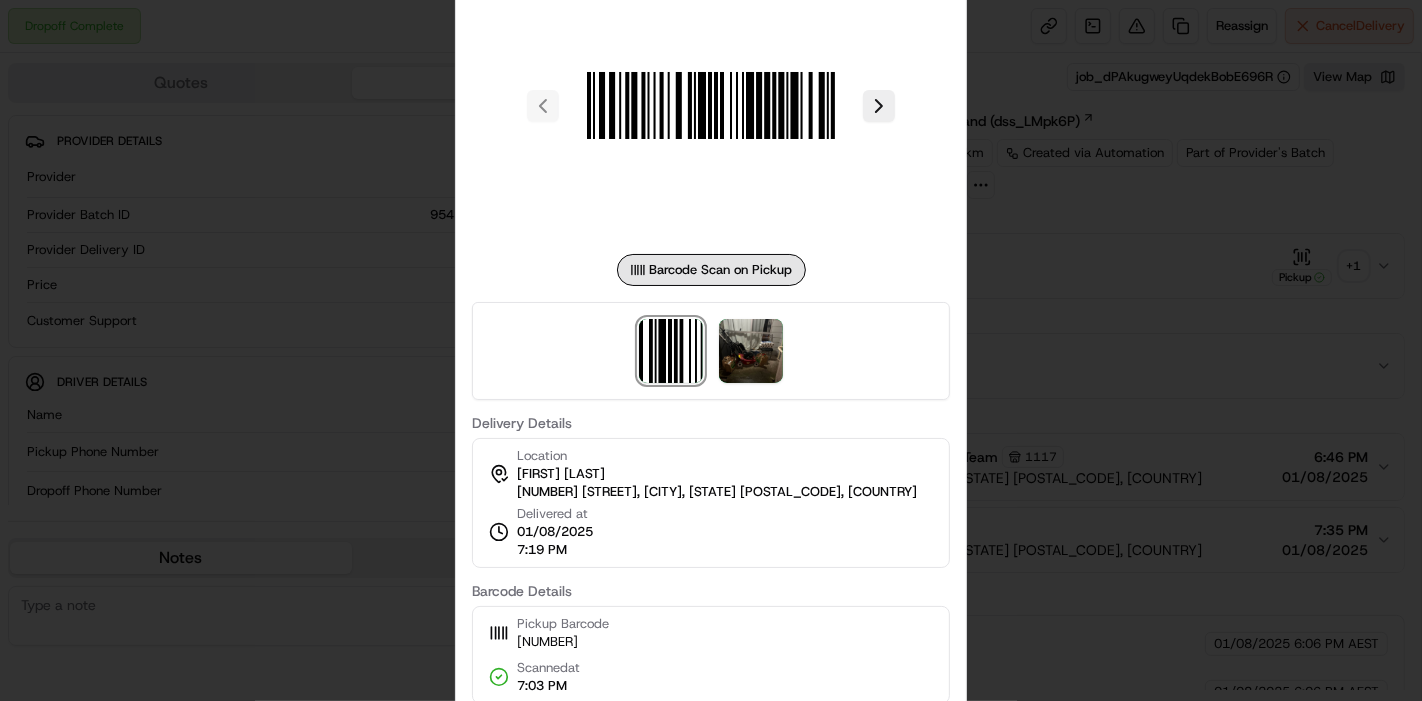 click at bounding box center (711, 350) 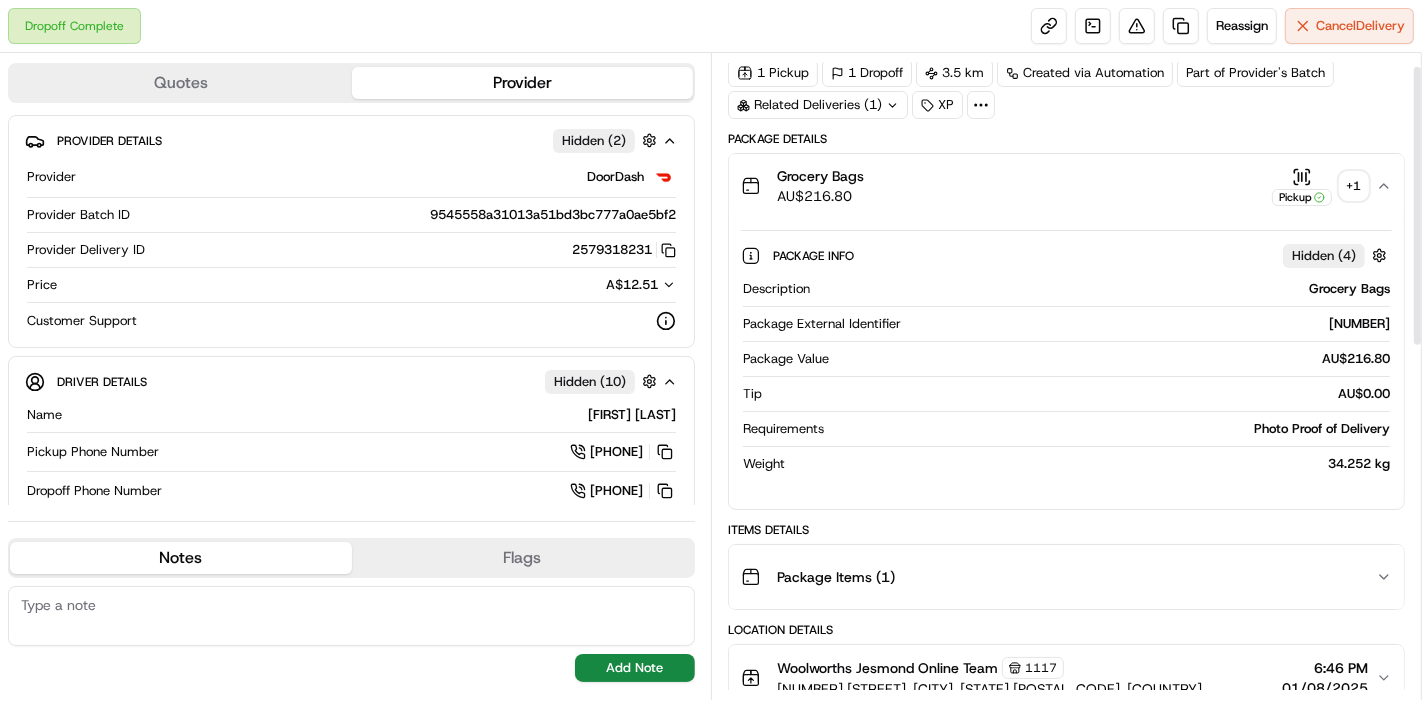 scroll, scrollTop: 222, scrollLeft: 0, axis: vertical 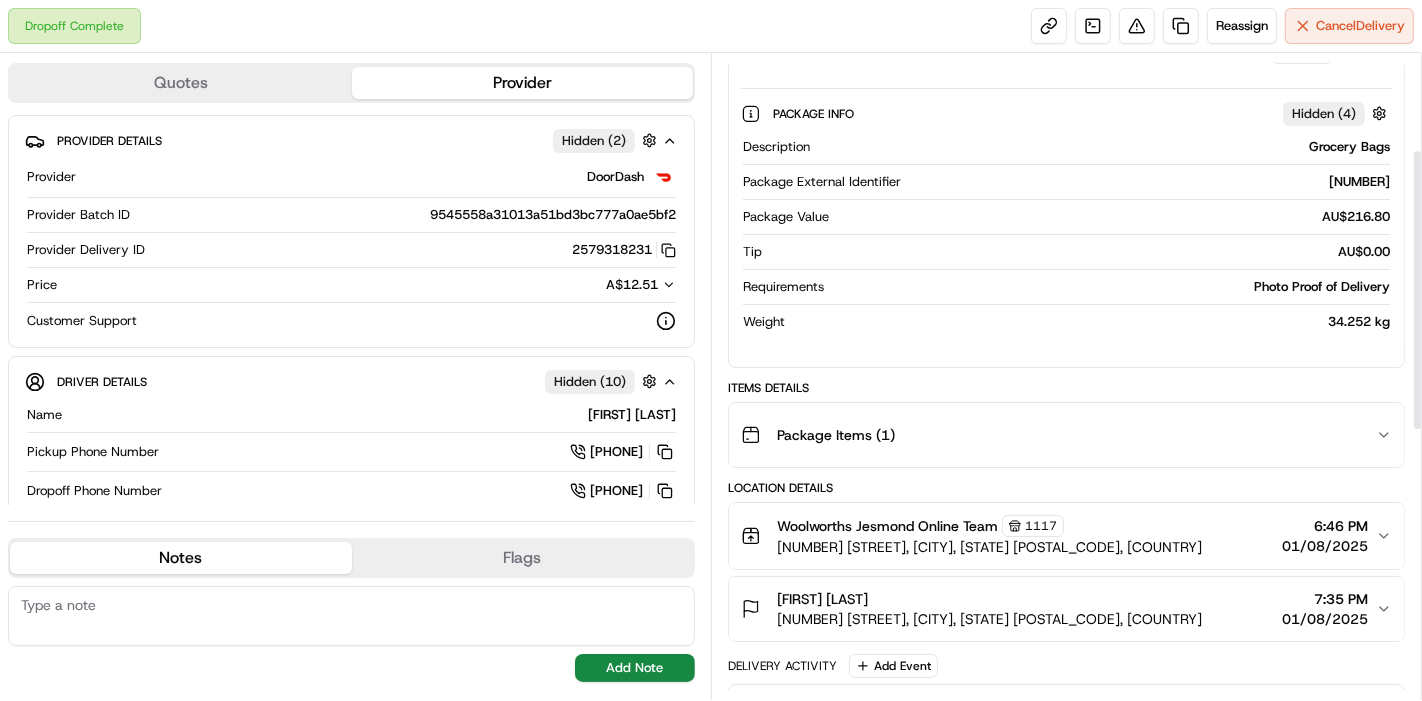 click on "Package Items ( 1 )" at bounding box center (1058, 435) 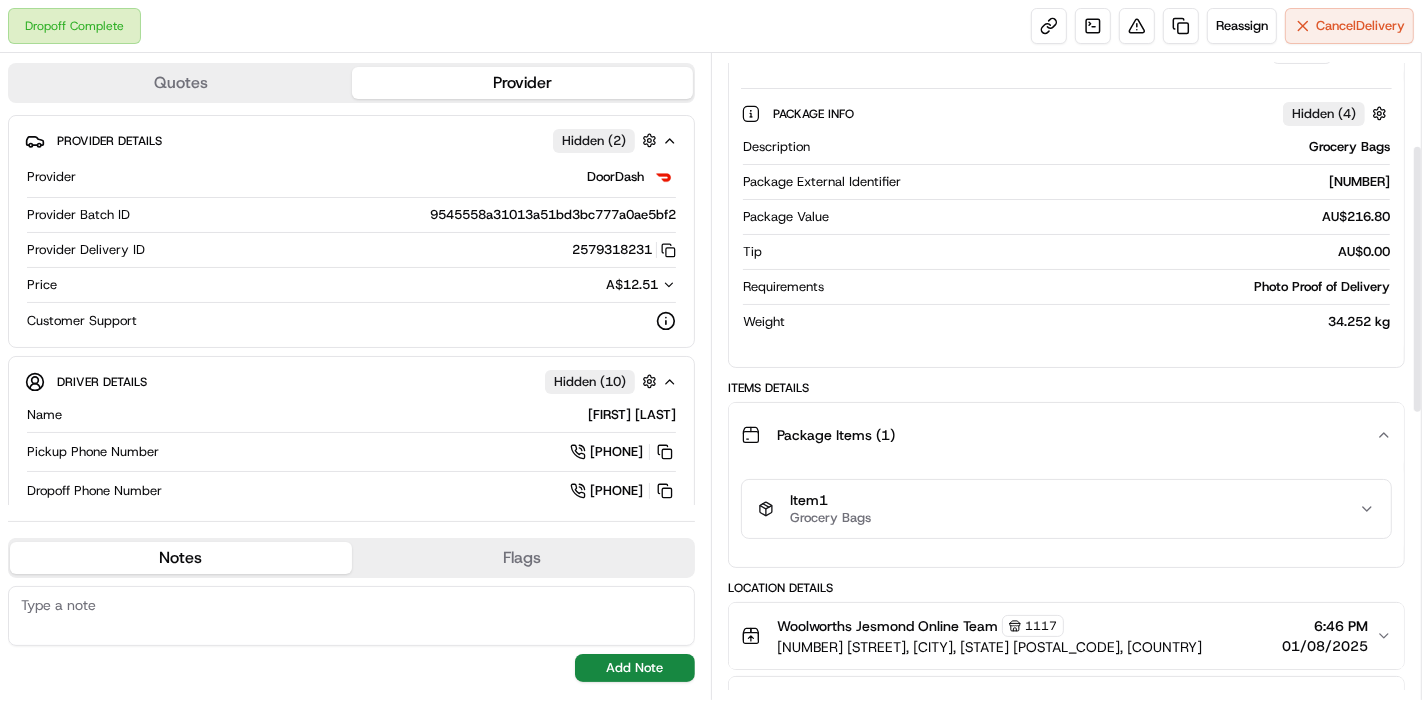 click on "Item  1 Grocery Bags" at bounding box center (1058, 509) 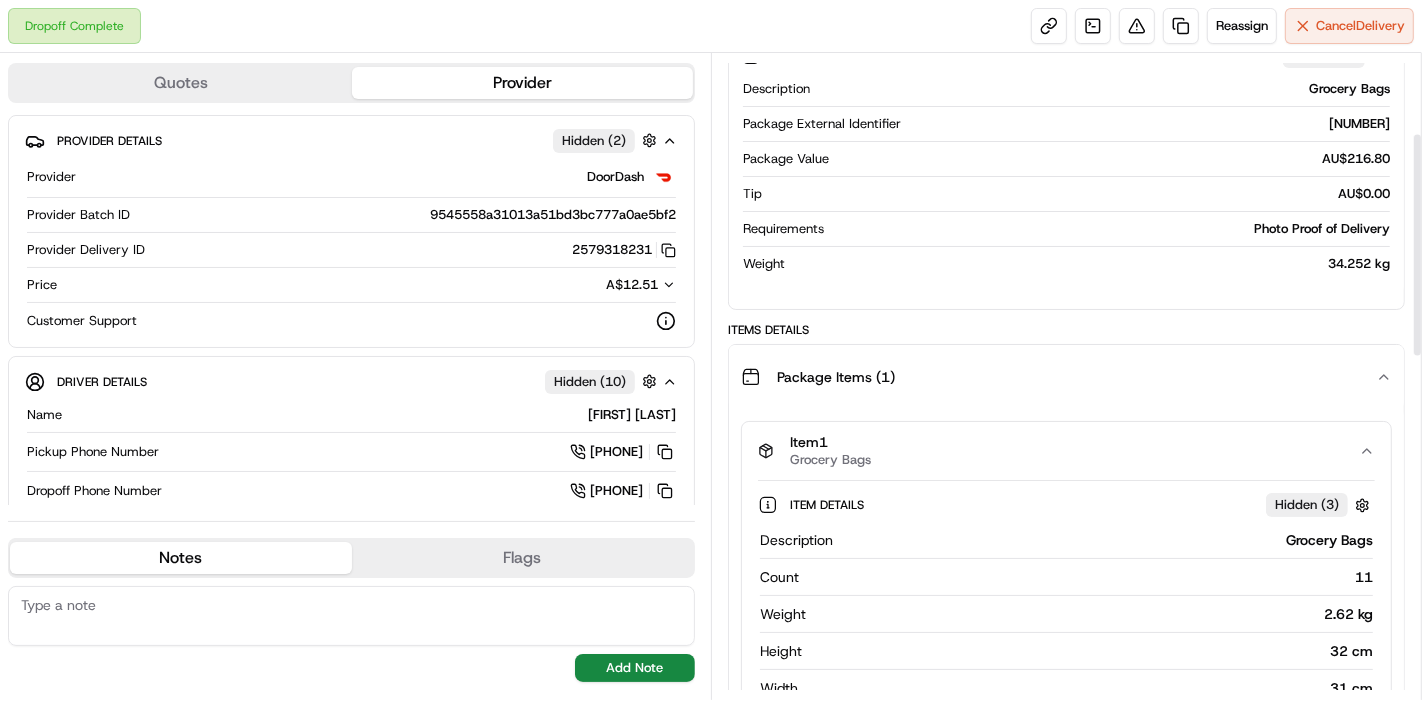 scroll, scrollTop: 111, scrollLeft: 0, axis: vertical 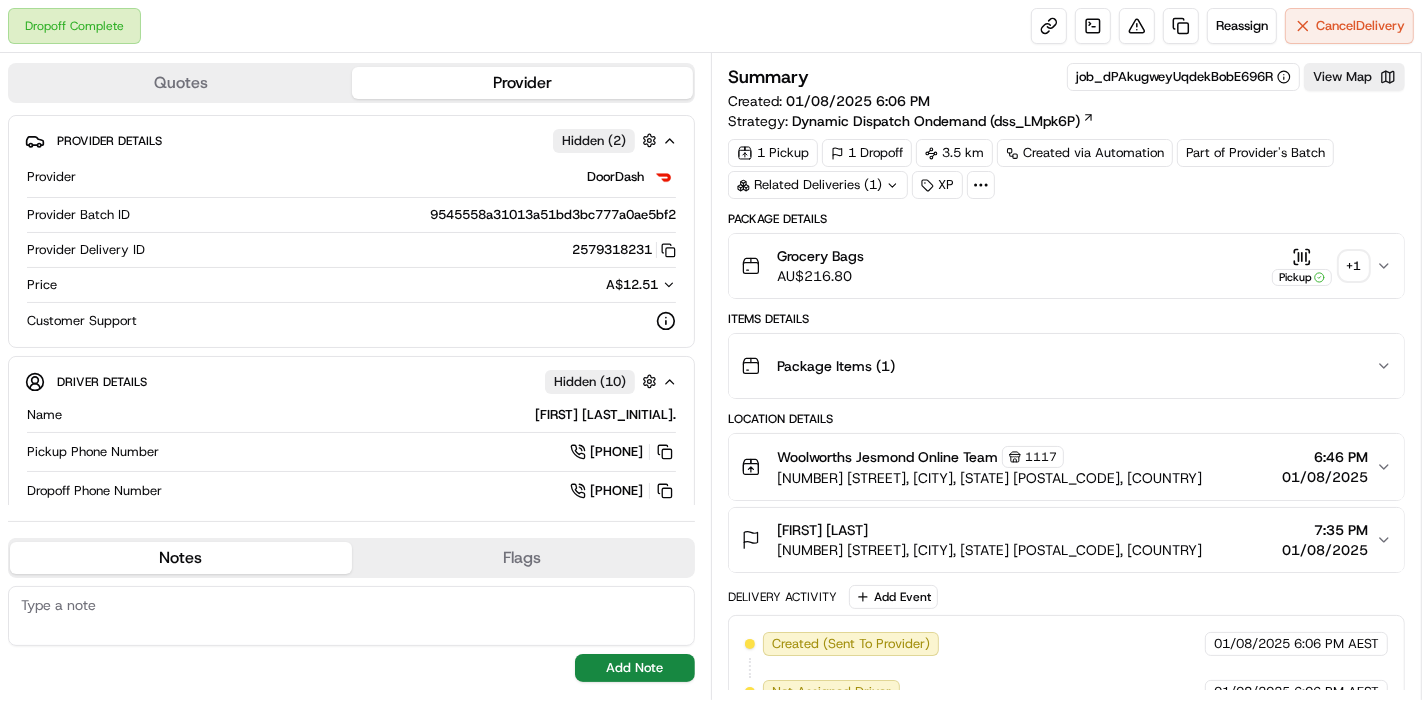 click on "Package Items ( 1 )" at bounding box center [1058, 366] 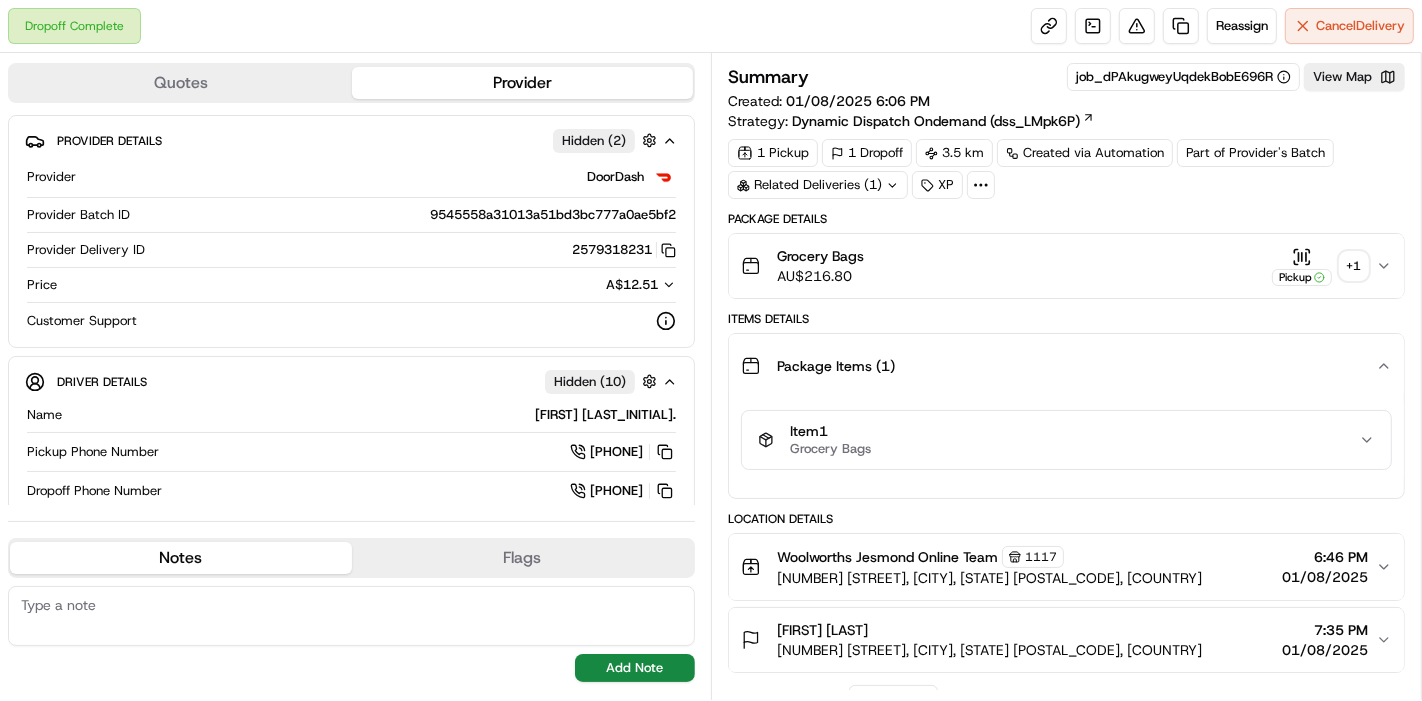 click on "Item  1 Grocery Bags" at bounding box center (1058, 440) 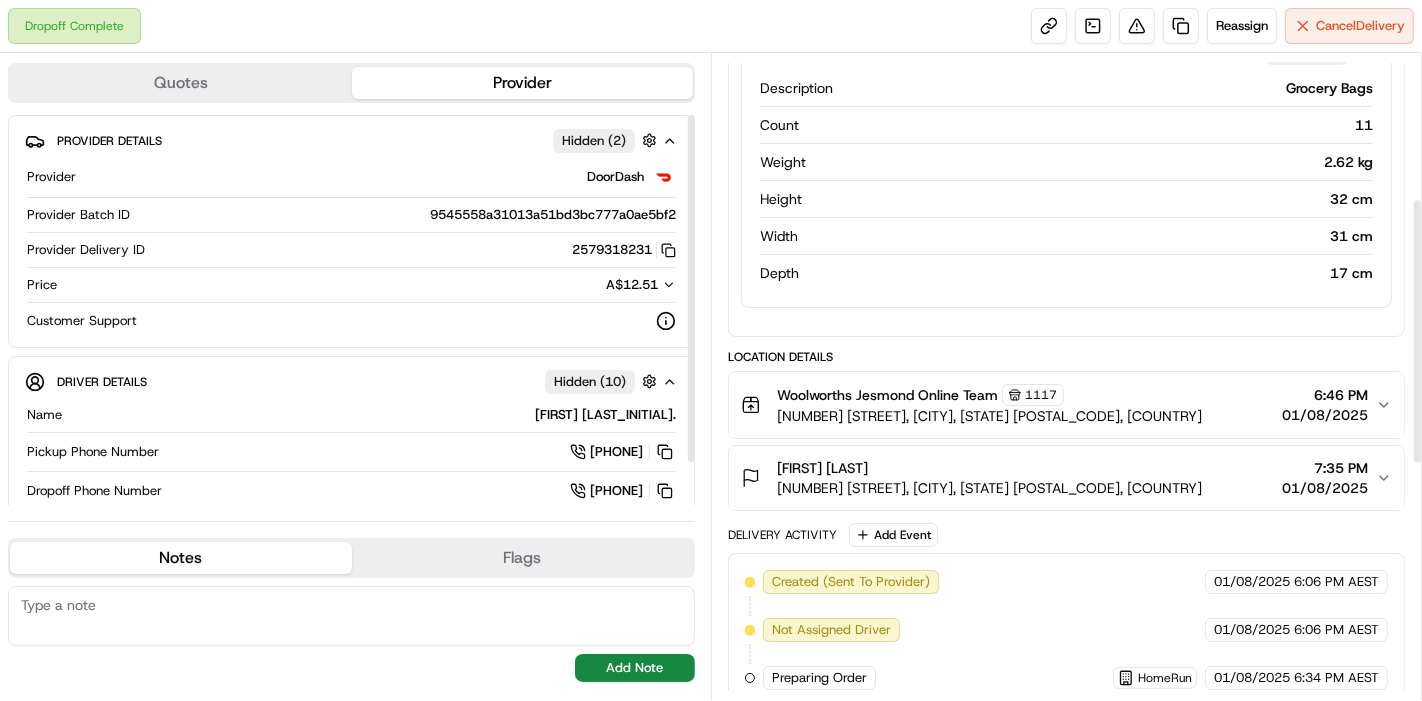 scroll, scrollTop: 333, scrollLeft: 0, axis: vertical 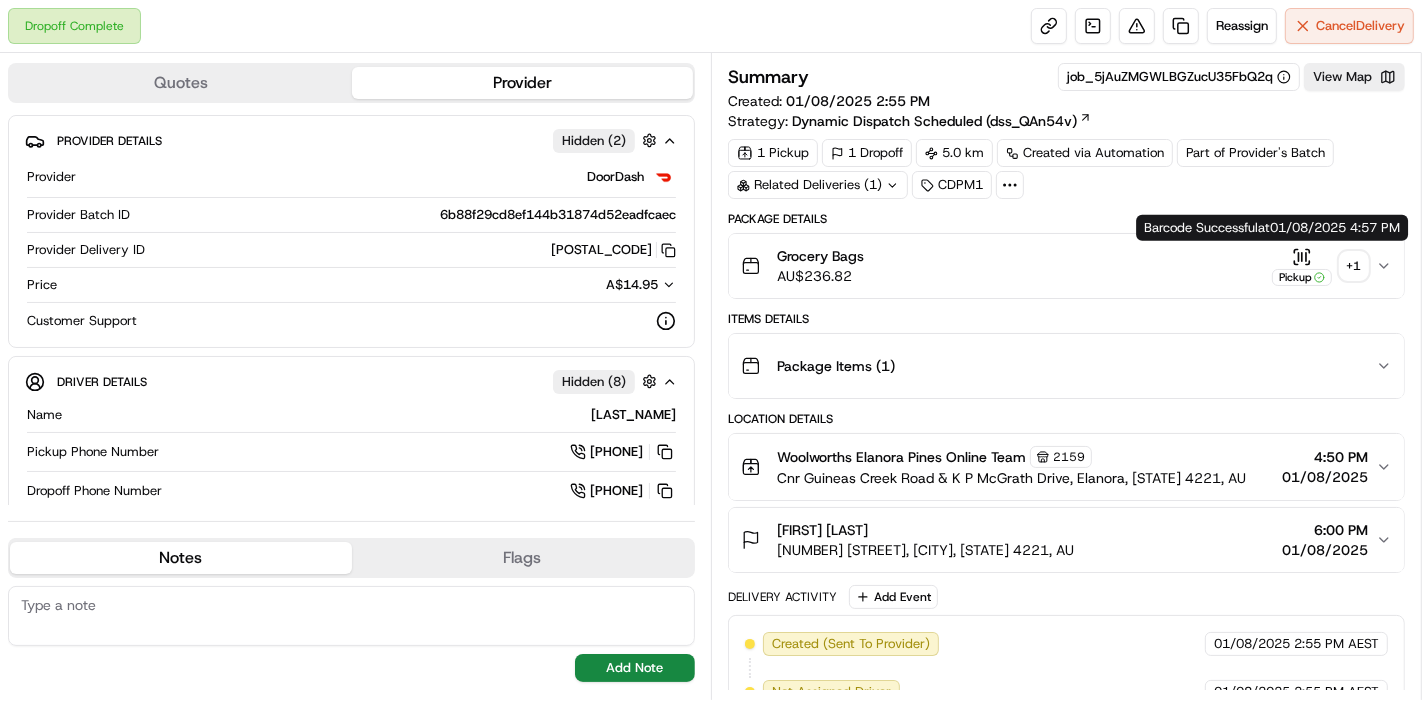 click on "+ 1" at bounding box center [1354, 266] 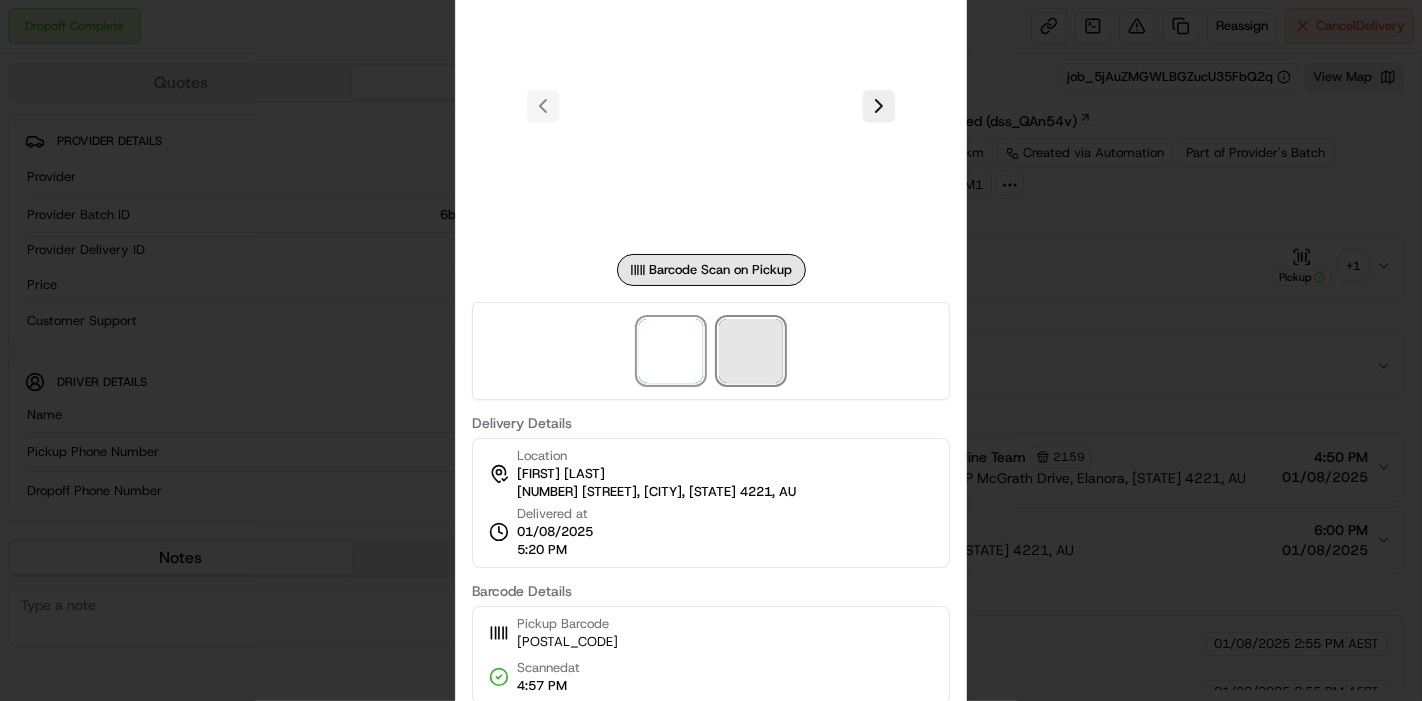 click at bounding box center (751, 351) 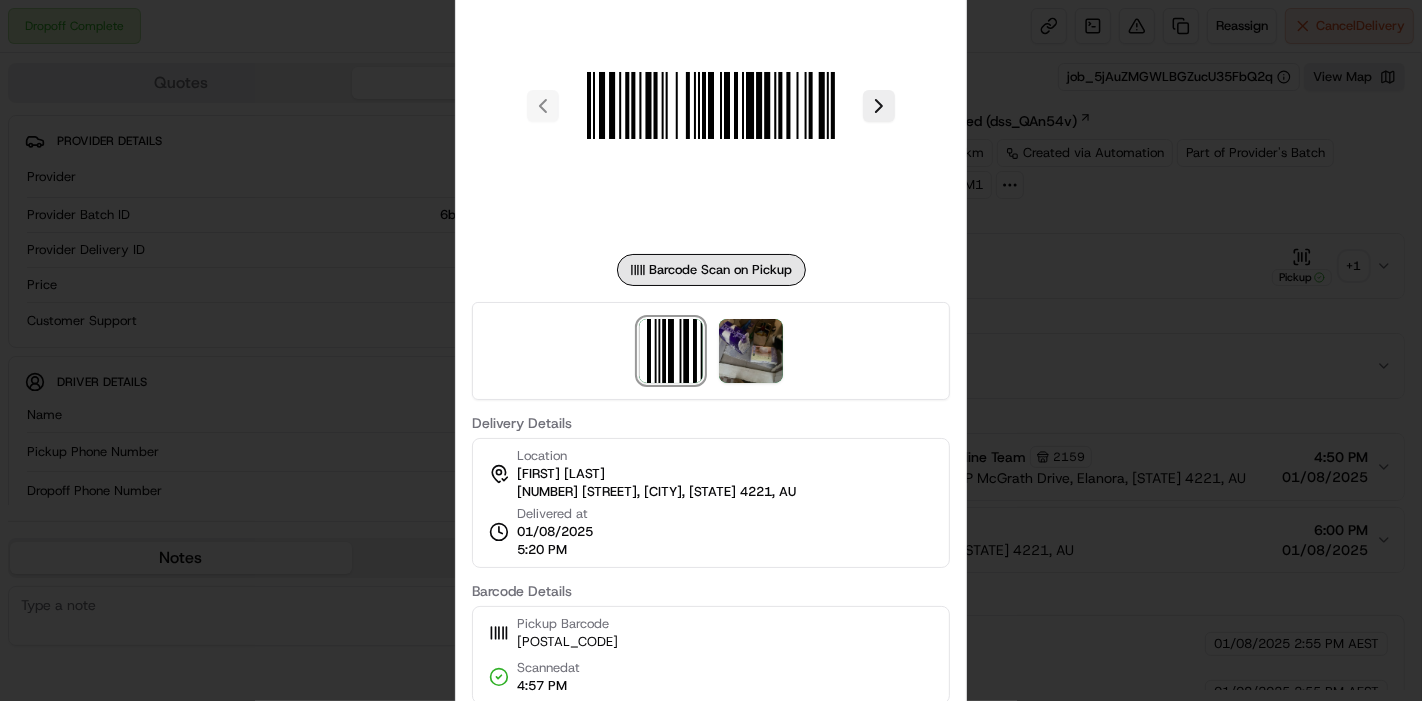 click at bounding box center [711, 350] 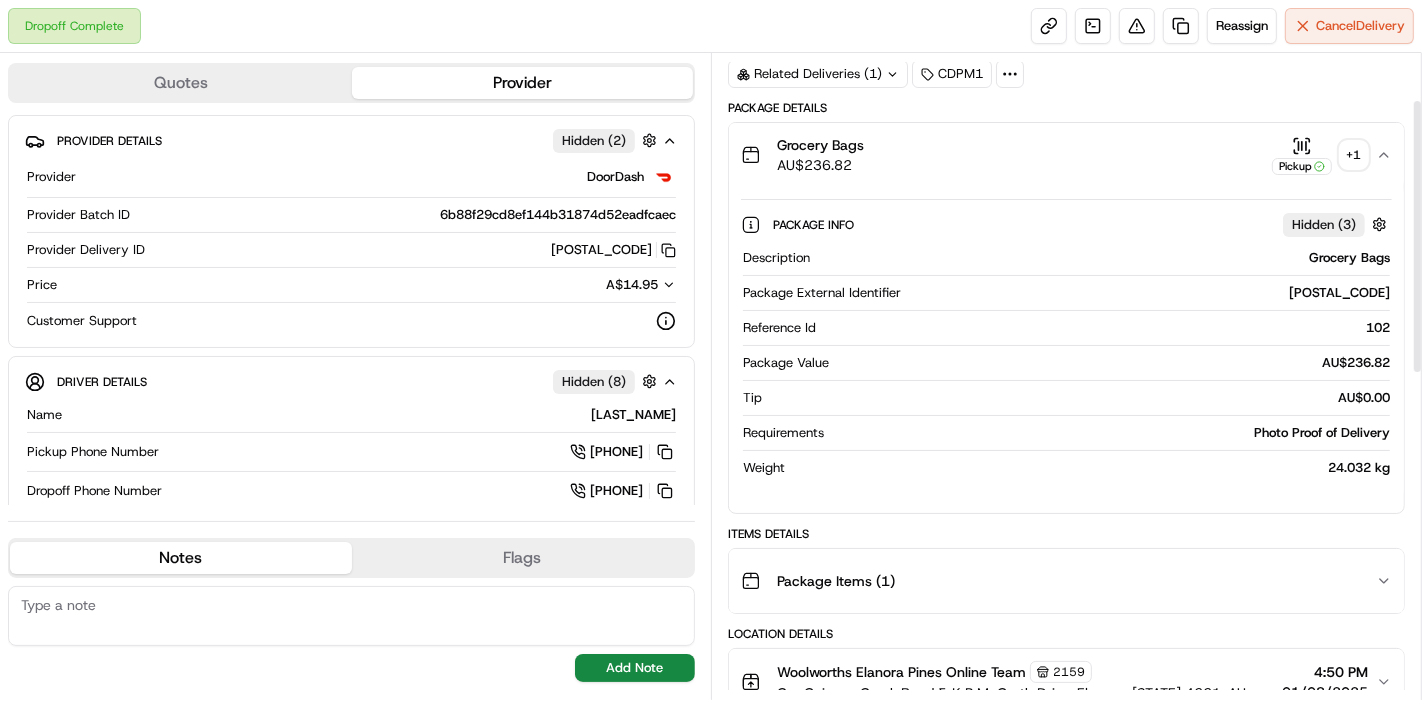 drag, startPoint x: 1237, startPoint y: 514, endPoint x: 1206, endPoint y: 564, distance: 58.830265 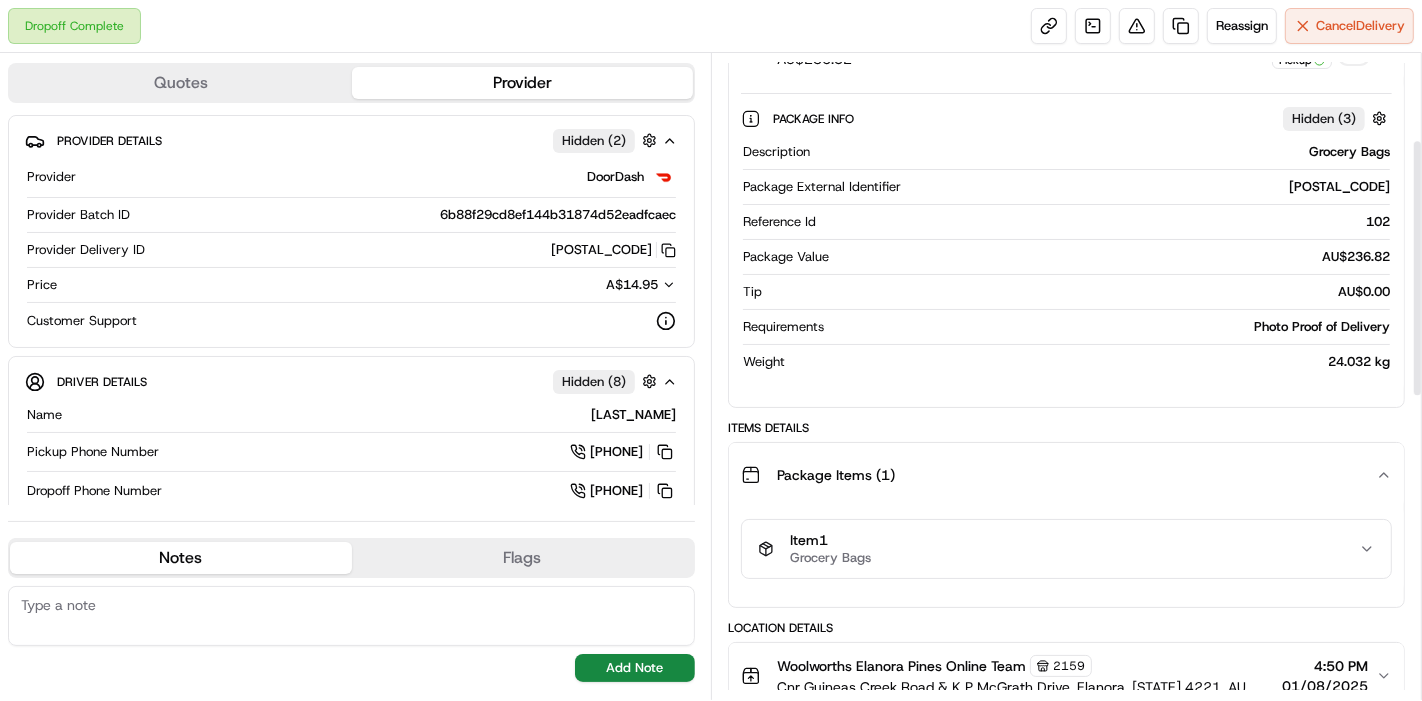 scroll, scrollTop: 333, scrollLeft: 0, axis: vertical 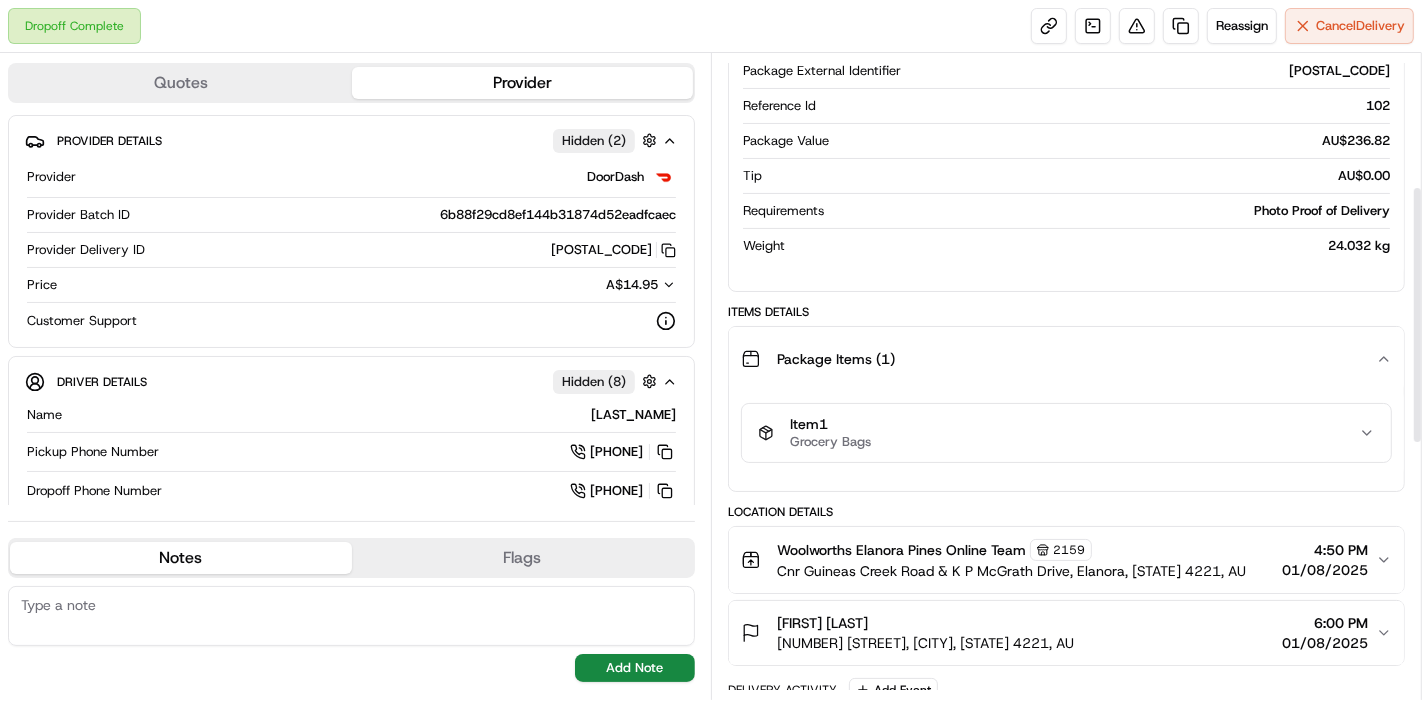 click on "Item  1 Grocery Bags" at bounding box center [1058, 433] 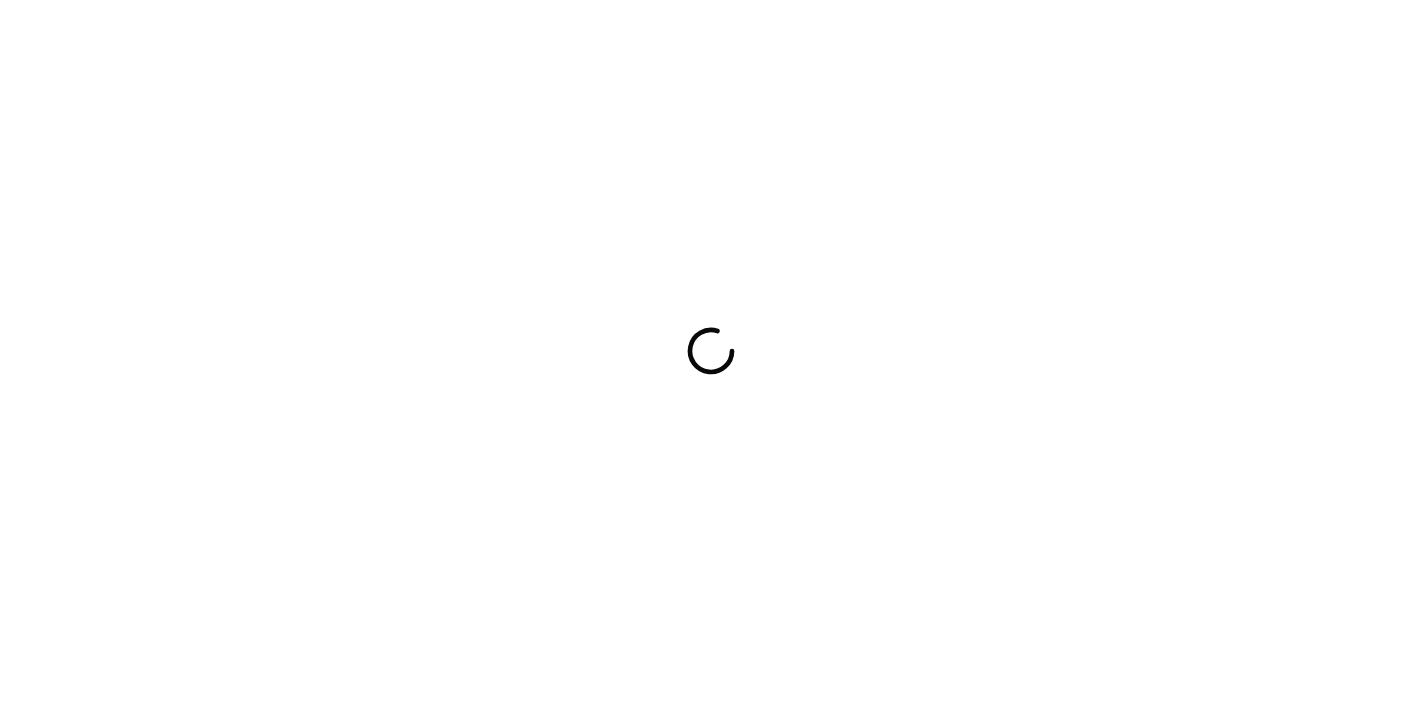 scroll, scrollTop: 0, scrollLeft: 0, axis: both 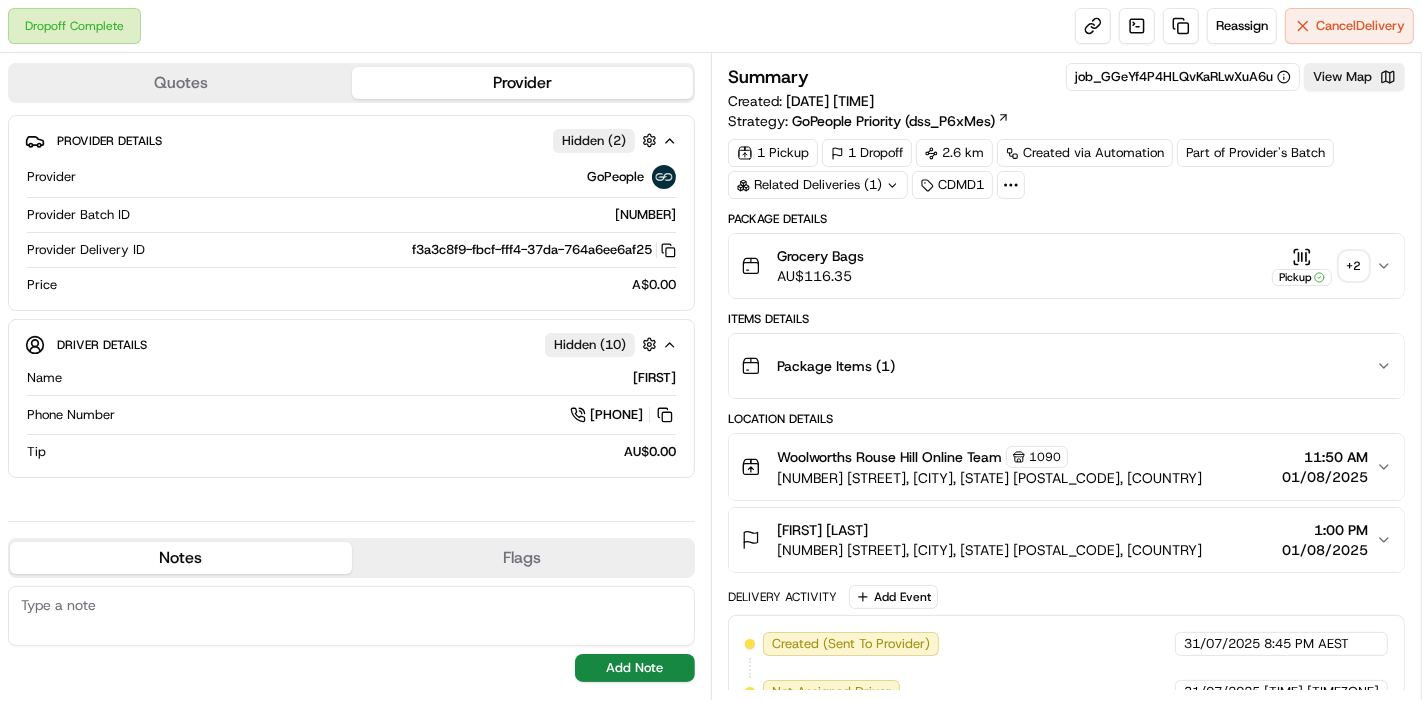 click on "+ 2" at bounding box center [1354, 266] 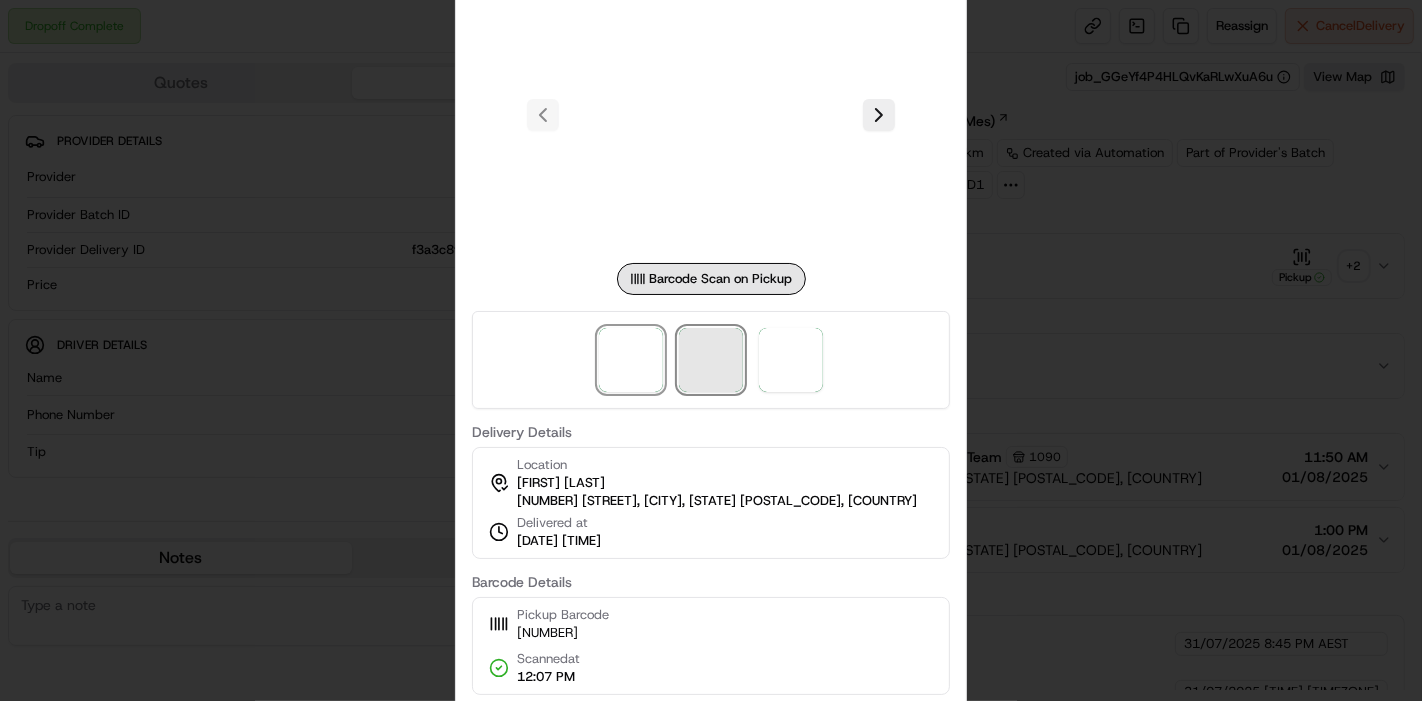 click at bounding box center (711, 360) 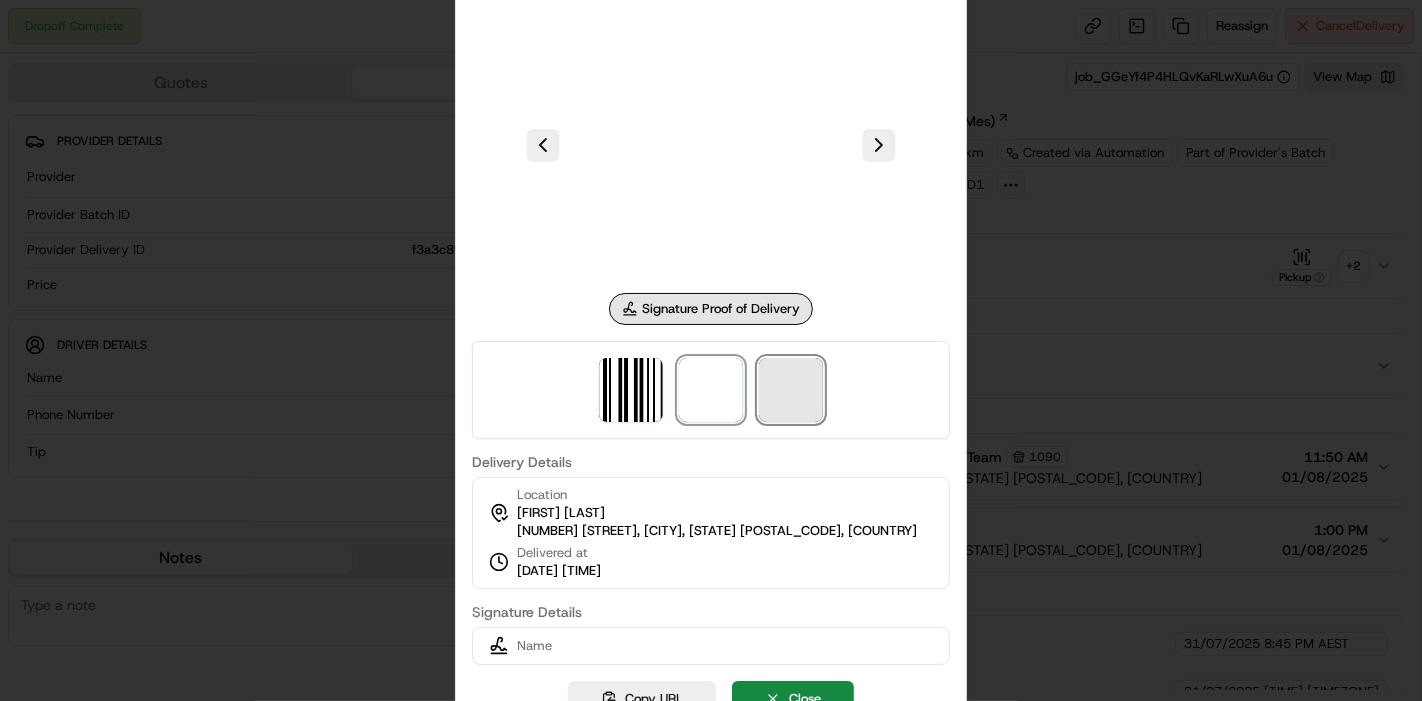 click at bounding box center (791, 390) 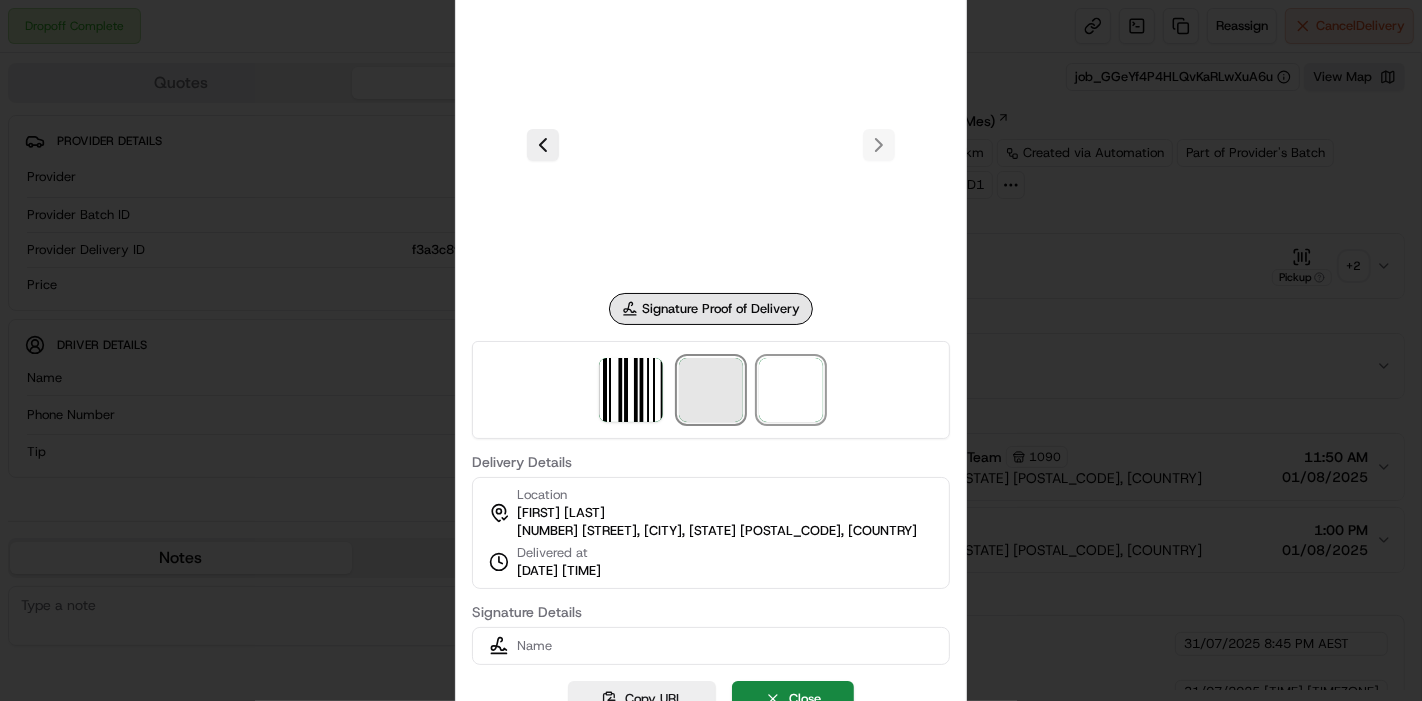 click at bounding box center (711, 390) 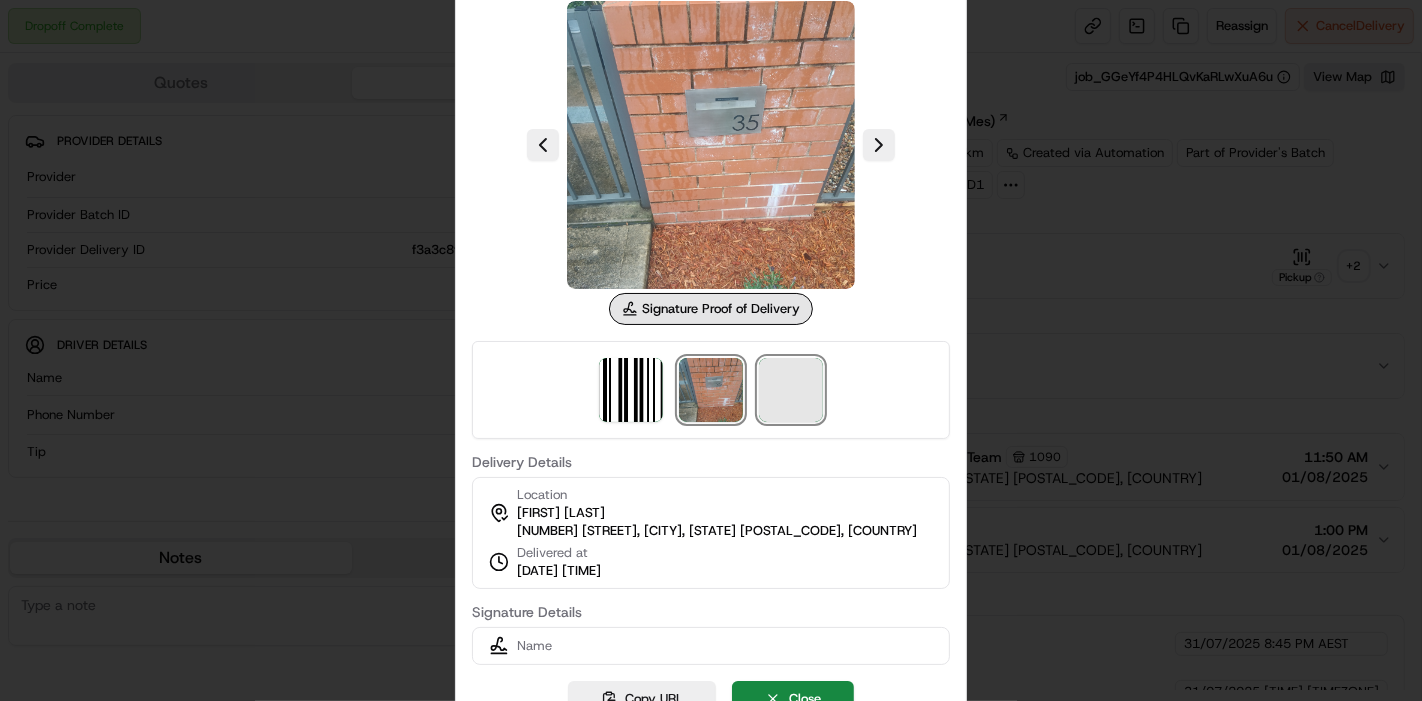 click at bounding box center [791, 390] 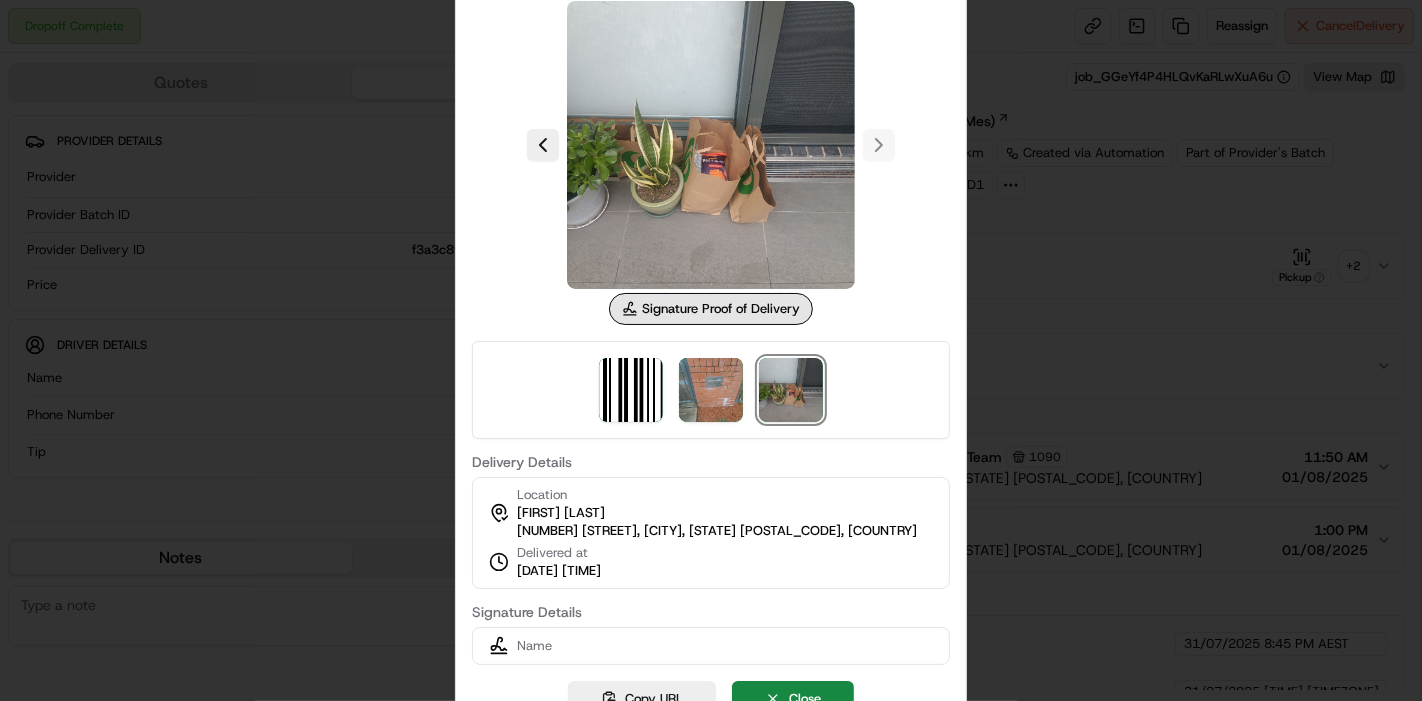 click at bounding box center (711, 350) 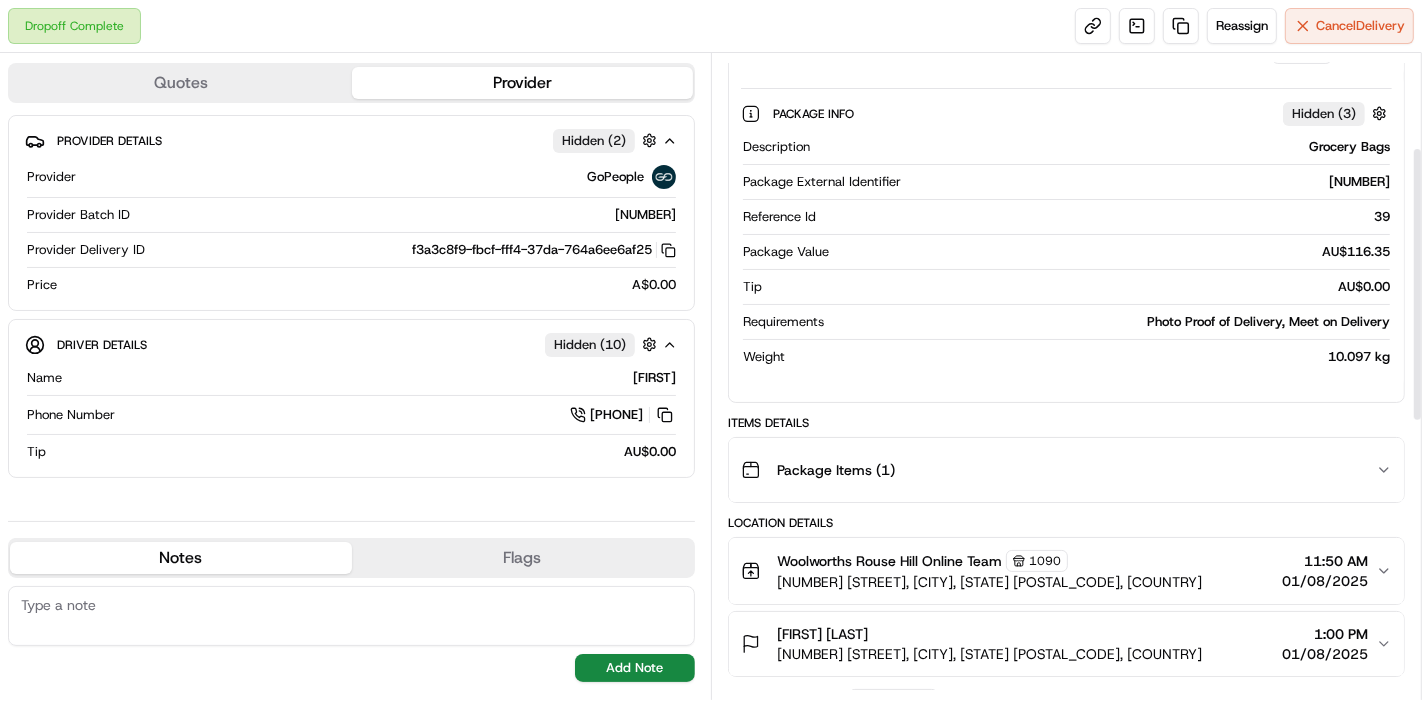 click on "Package Items ( 1 )" at bounding box center [1058, 470] 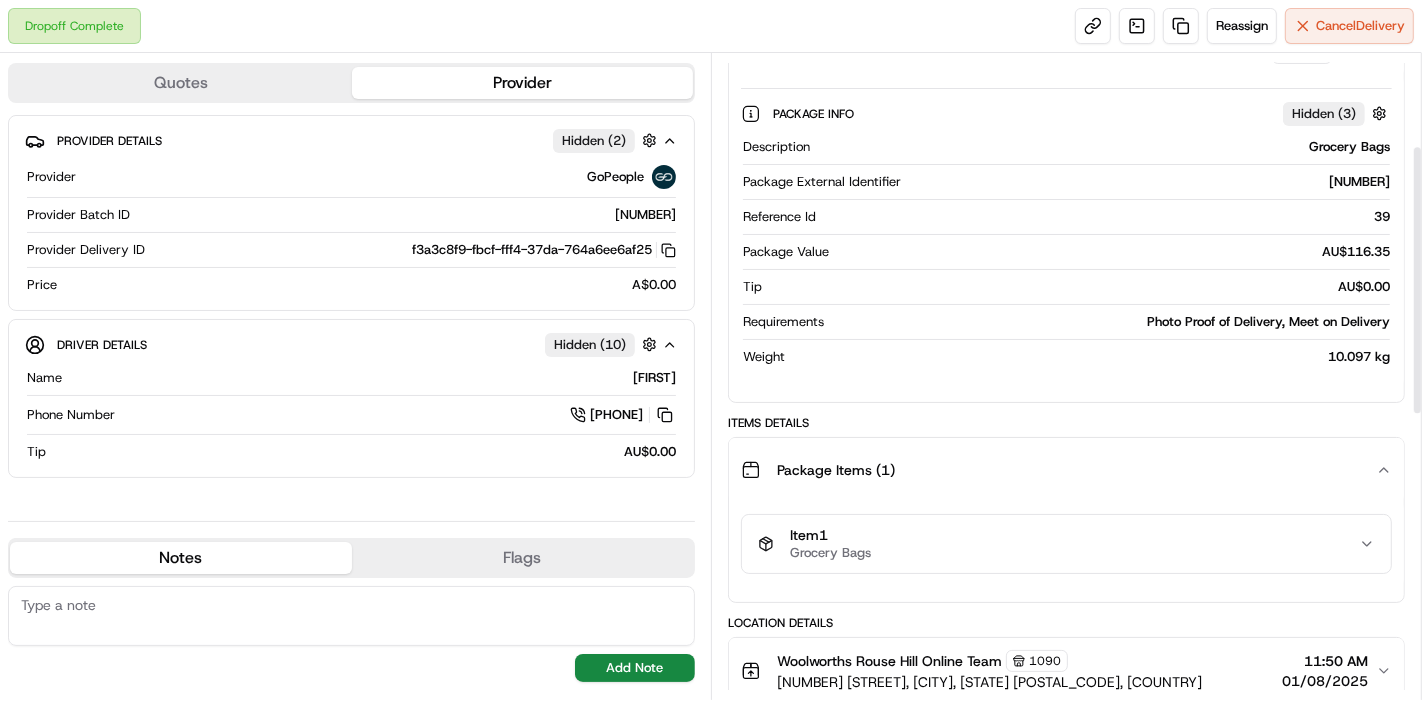 click on "Item  1 Grocery Bags" at bounding box center [1058, 544] 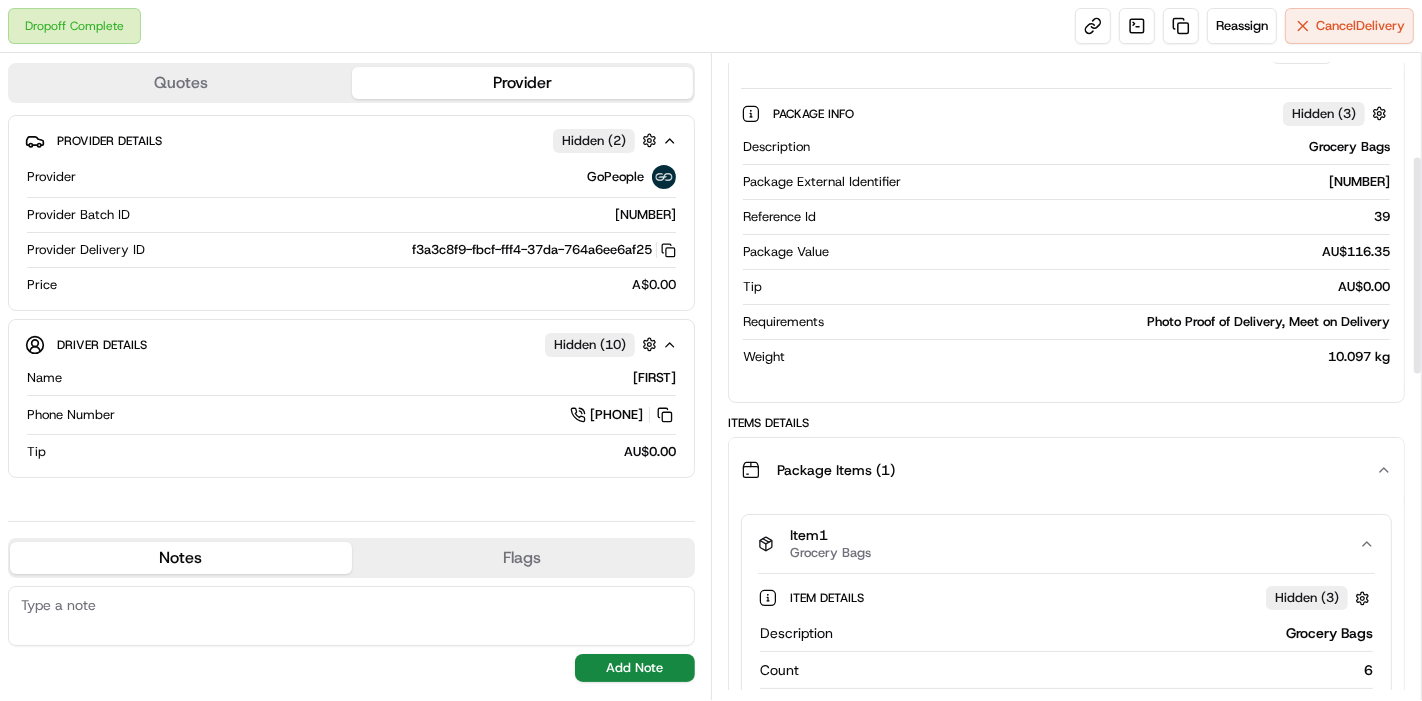 scroll, scrollTop: 444, scrollLeft: 0, axis: vertical 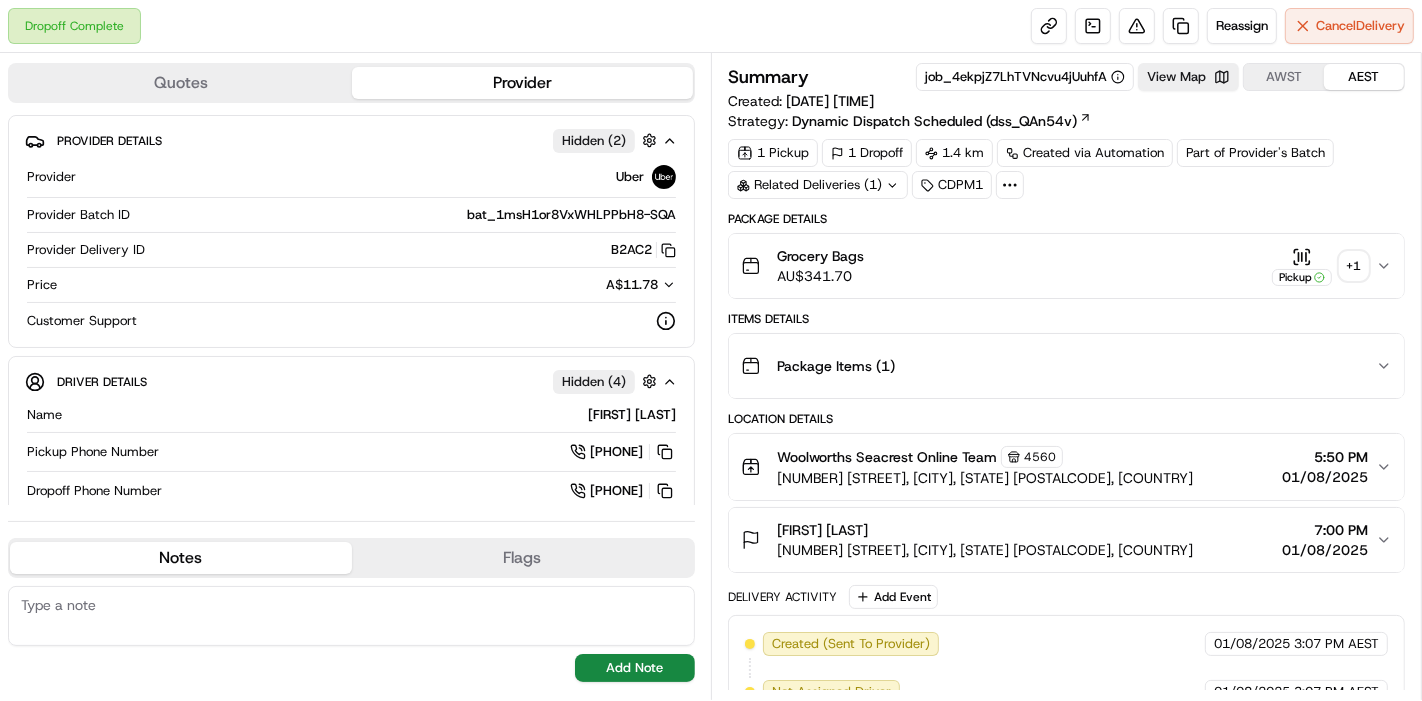 click on "+ 1" at bounding box center [1354, 266] 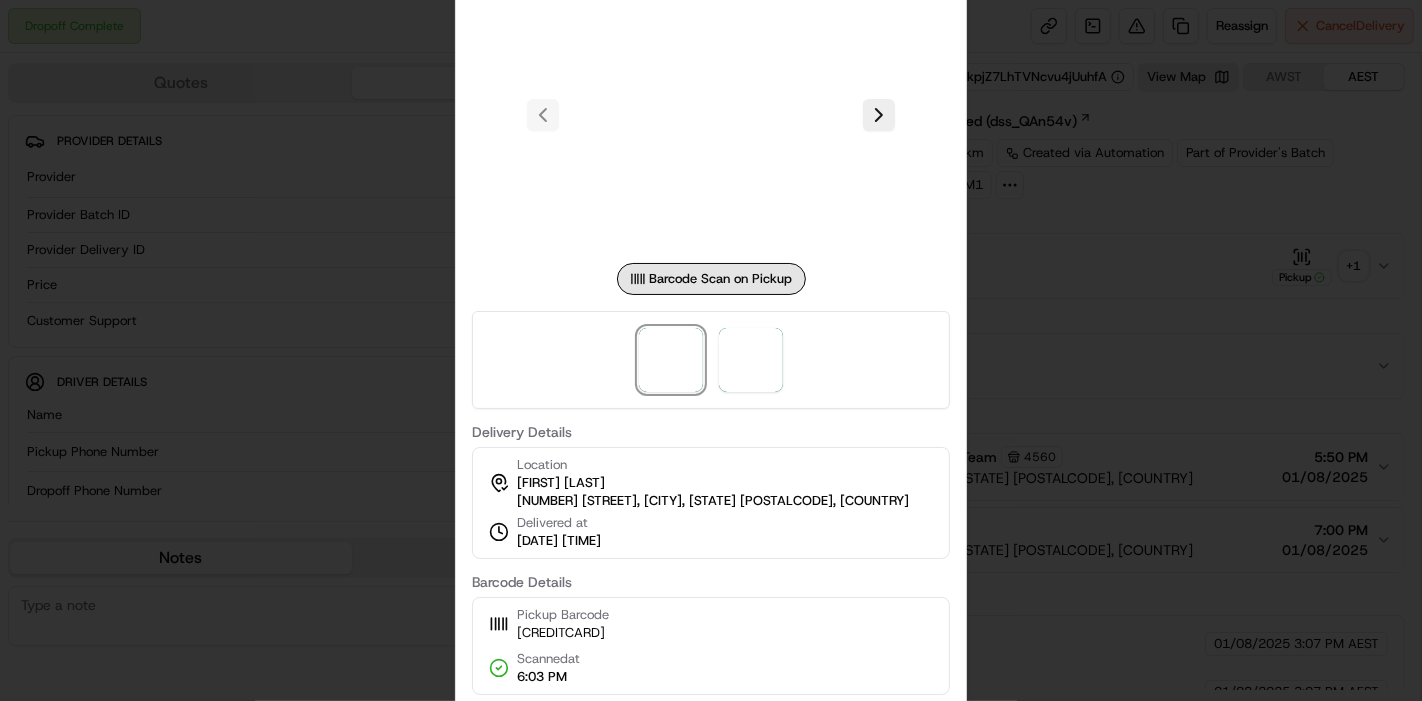 click at bounding box center [711, 360] 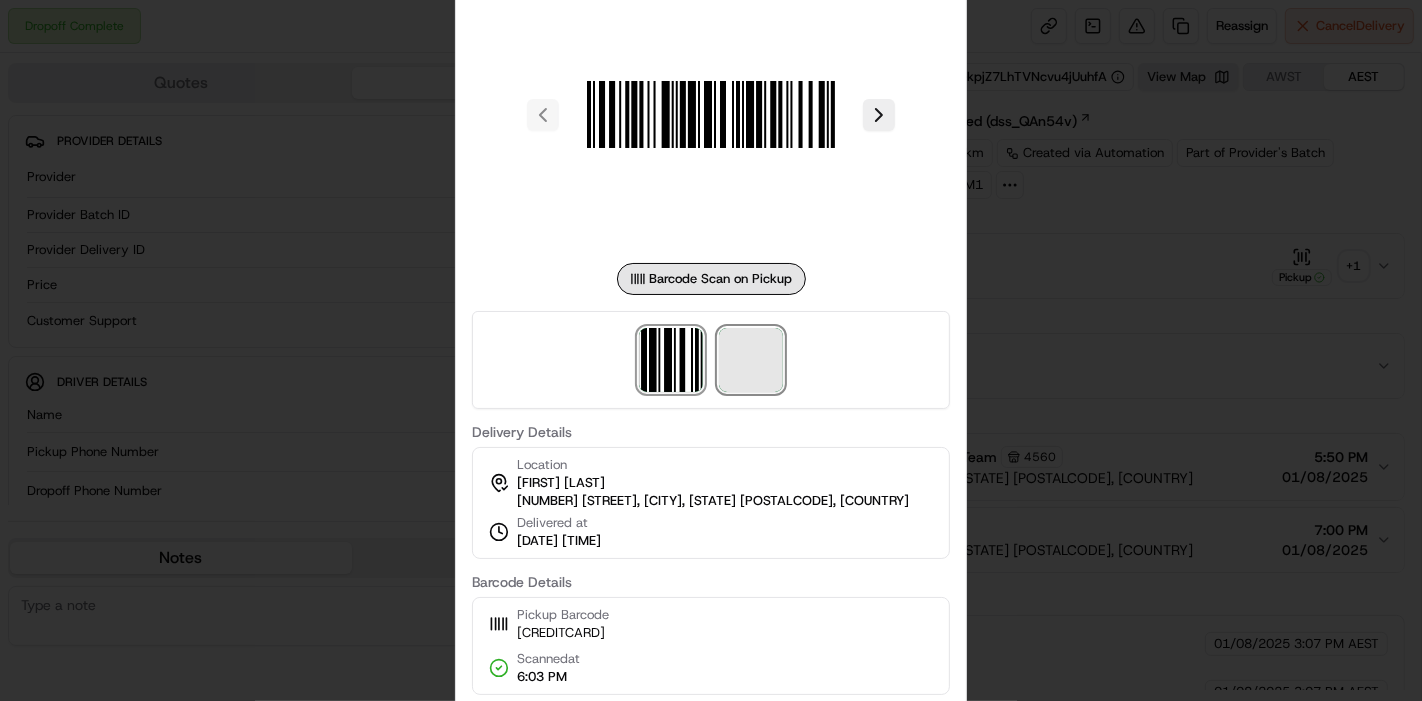 click at bounding box center (751, 360) 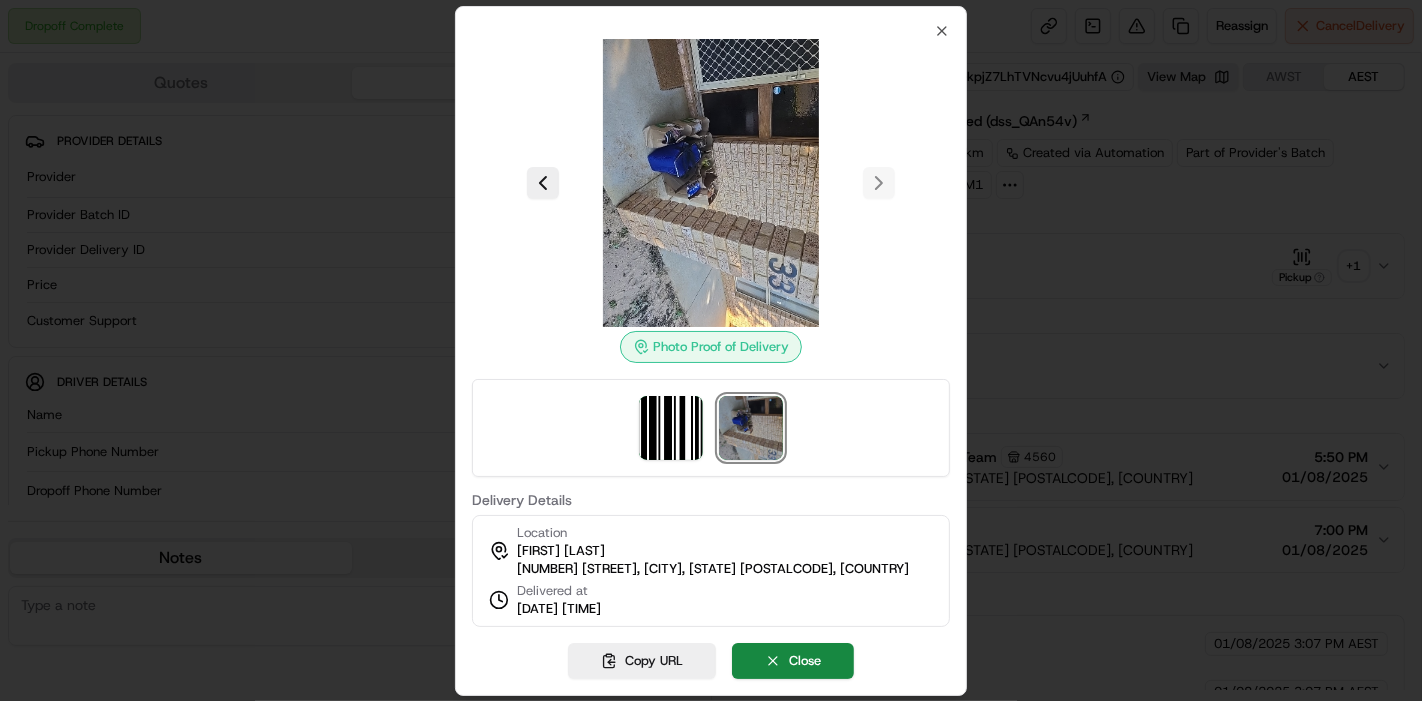 click at bounding box center [711, 350] 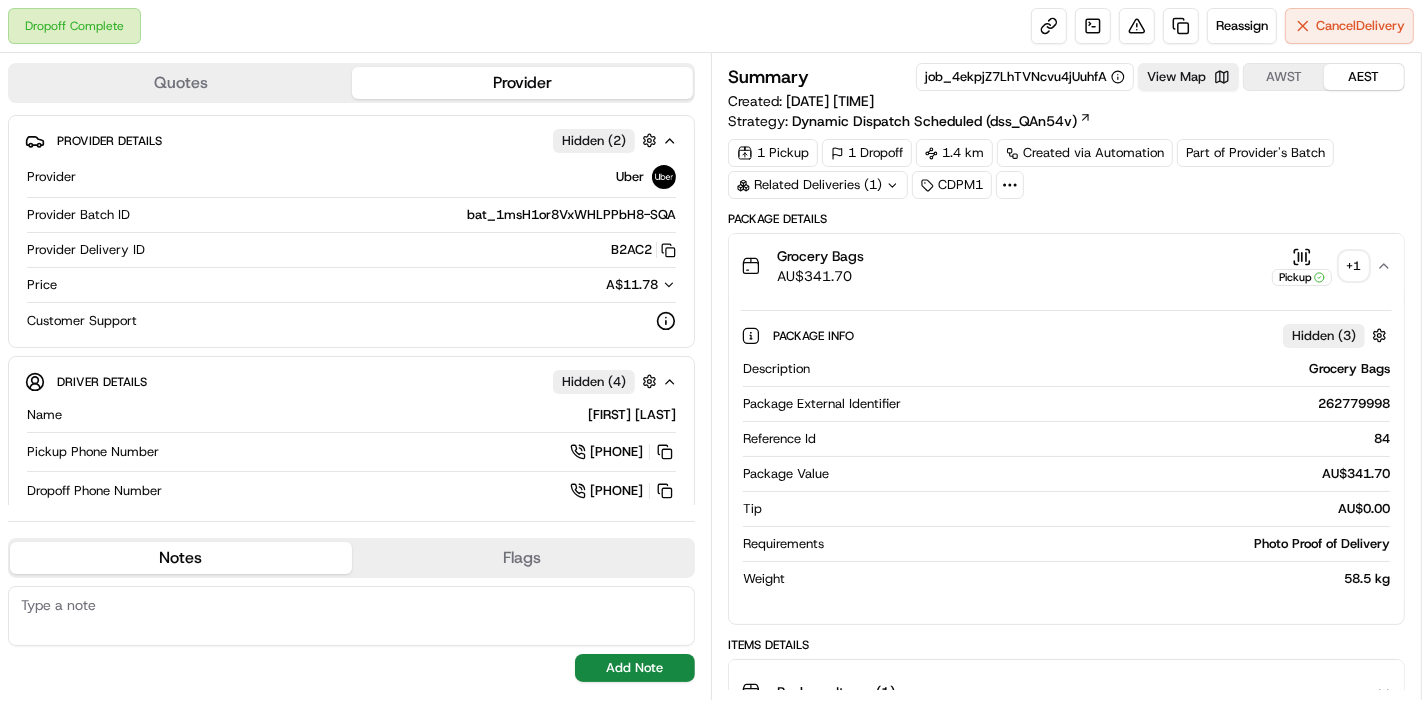 scroll, scrollTop: 111, scrollLeft: 0, axis: vertical 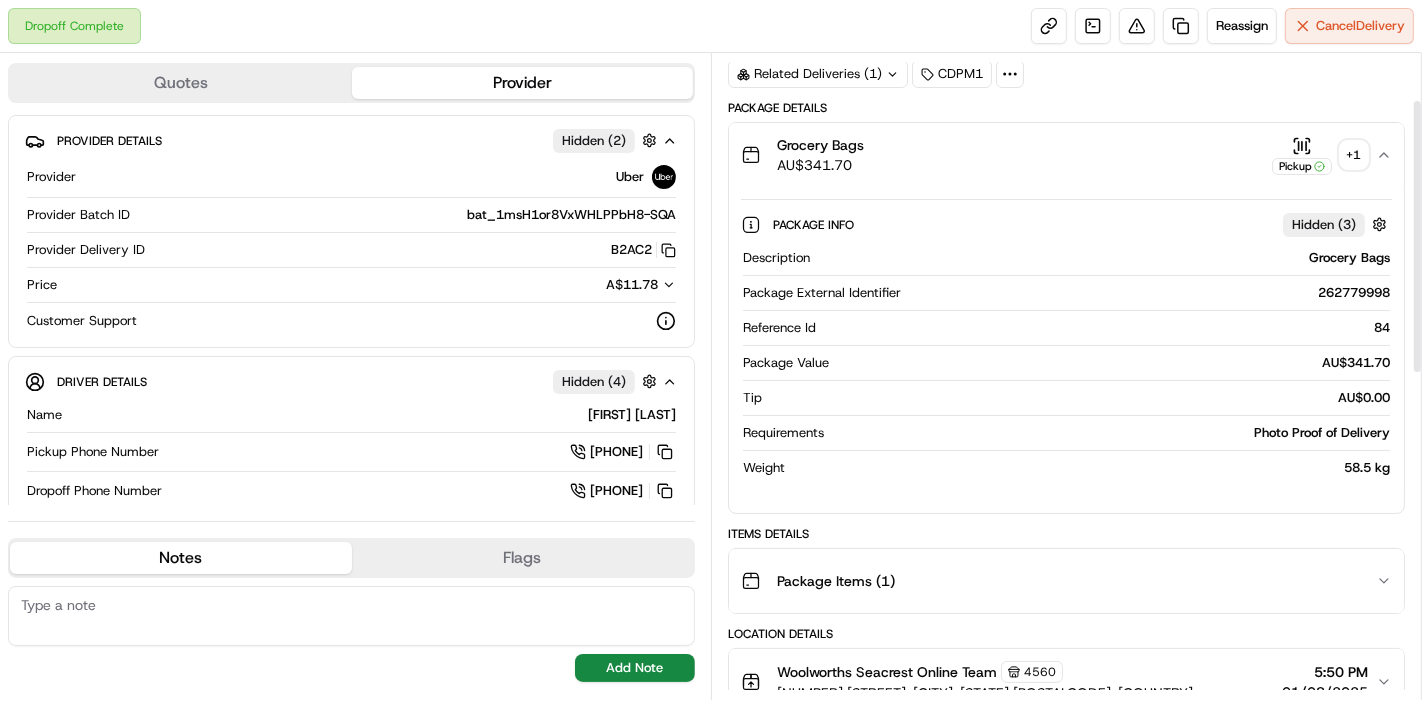 click on "Package Items ( 1 )" at bounding box center [1058, 581] 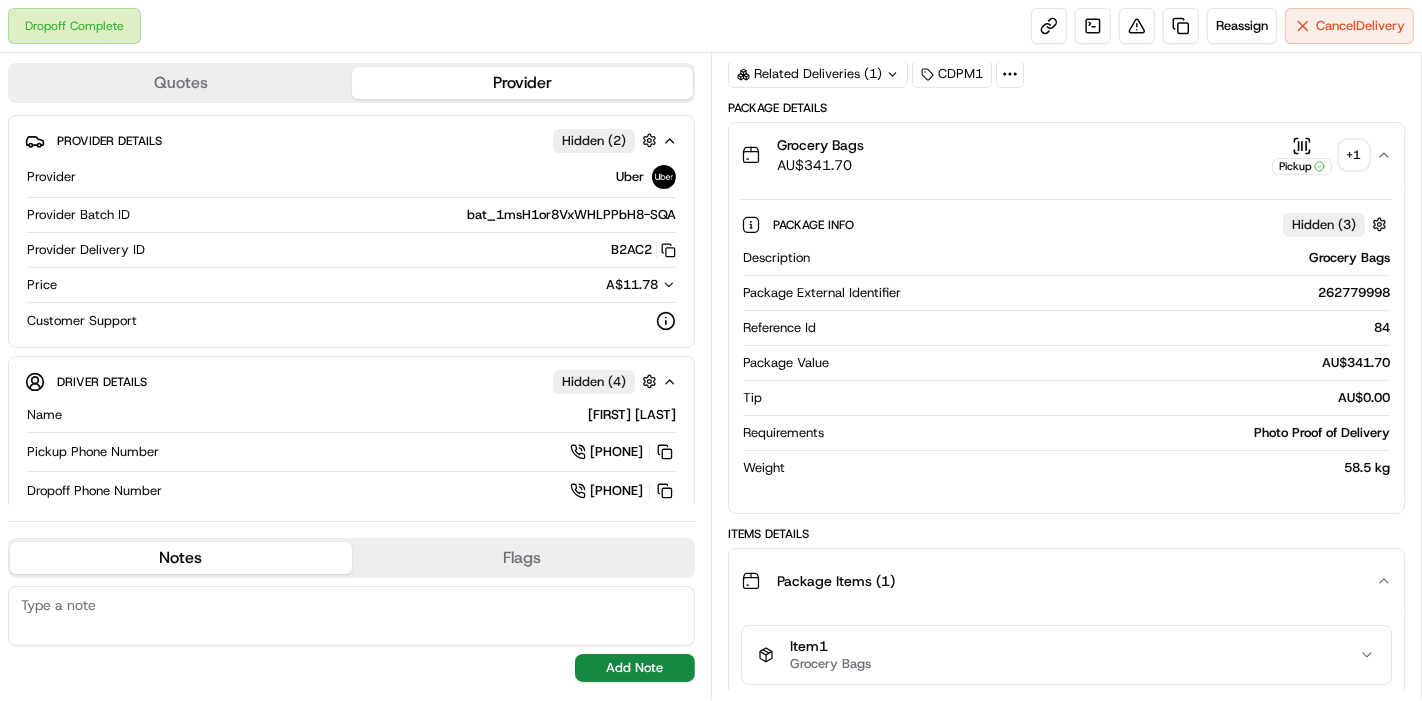 click on "Item  1 Grocery Bags" at bounding box center (1058, 655) 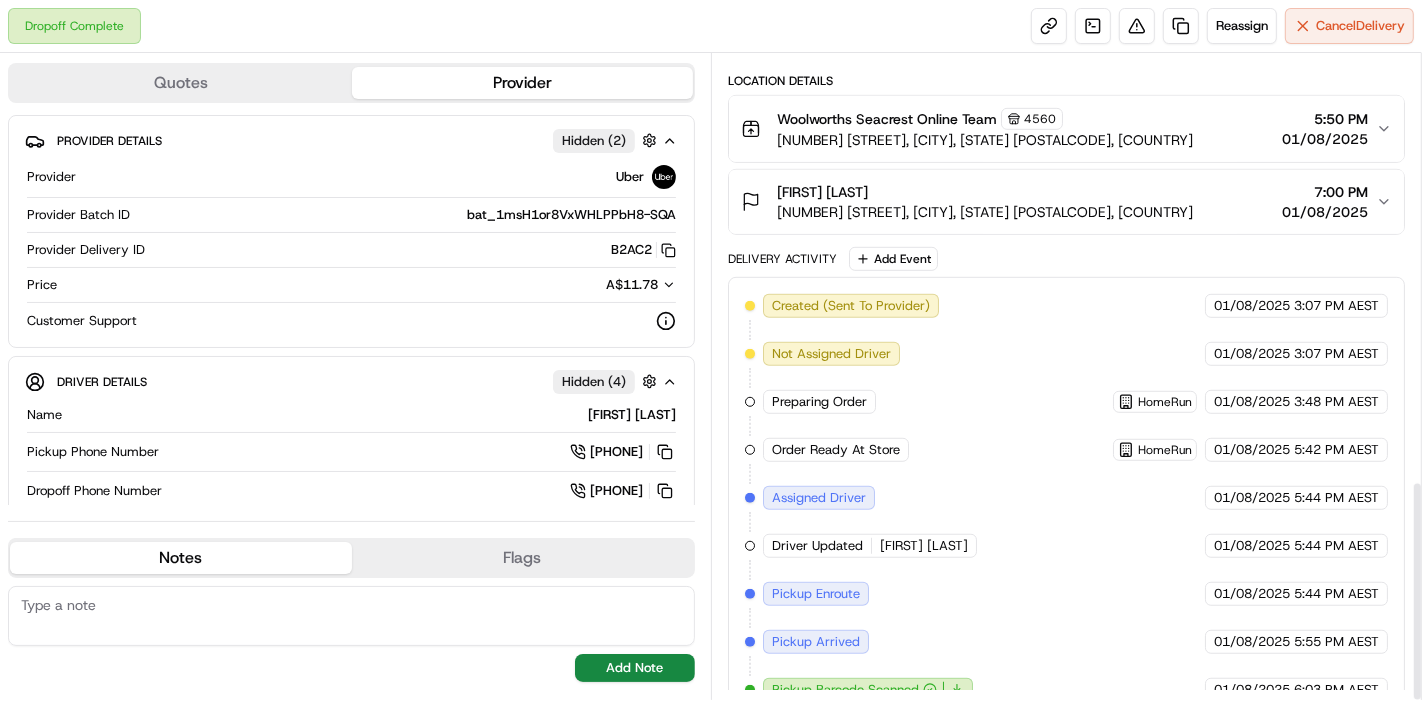 scroll, scrollTop: 1248, scrollLeft: 0, axis: vertical 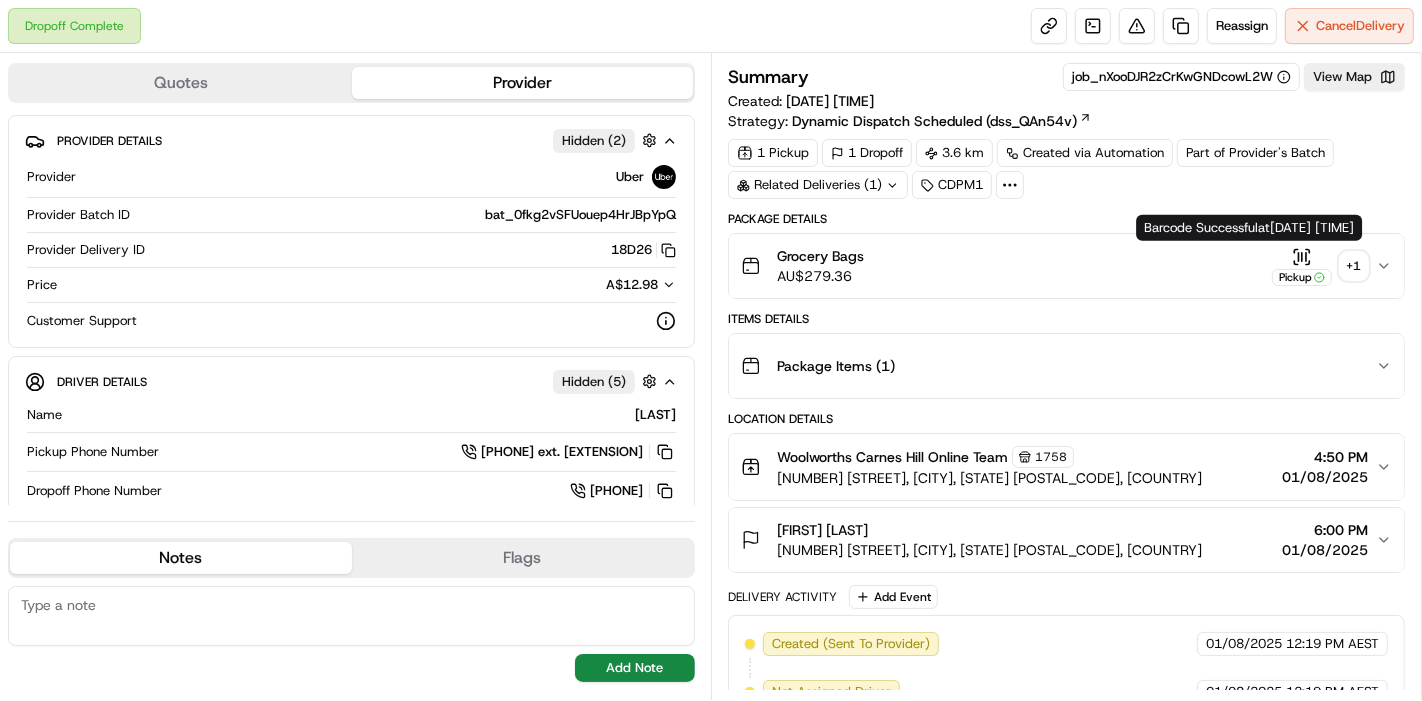 click on "+ 1" at bounding box center [1354, 266] 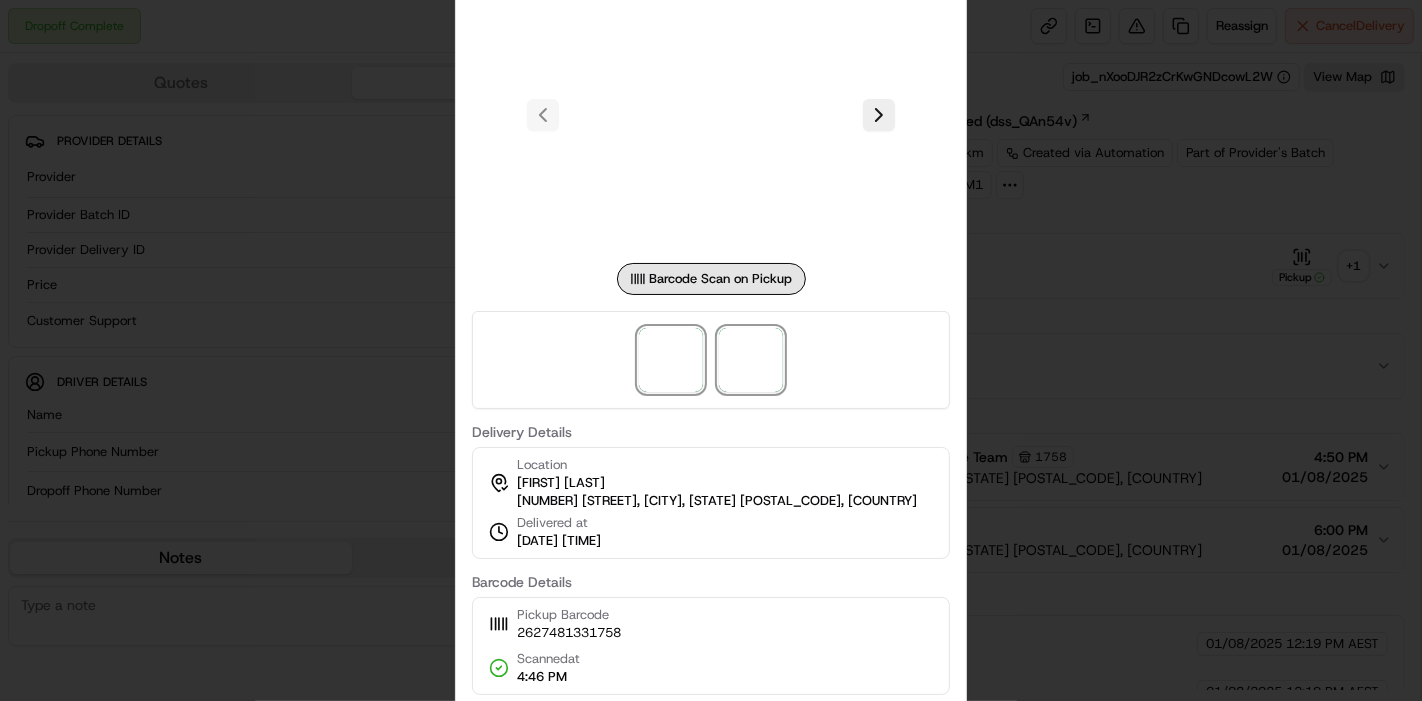 click at bounding box center (751, 360) 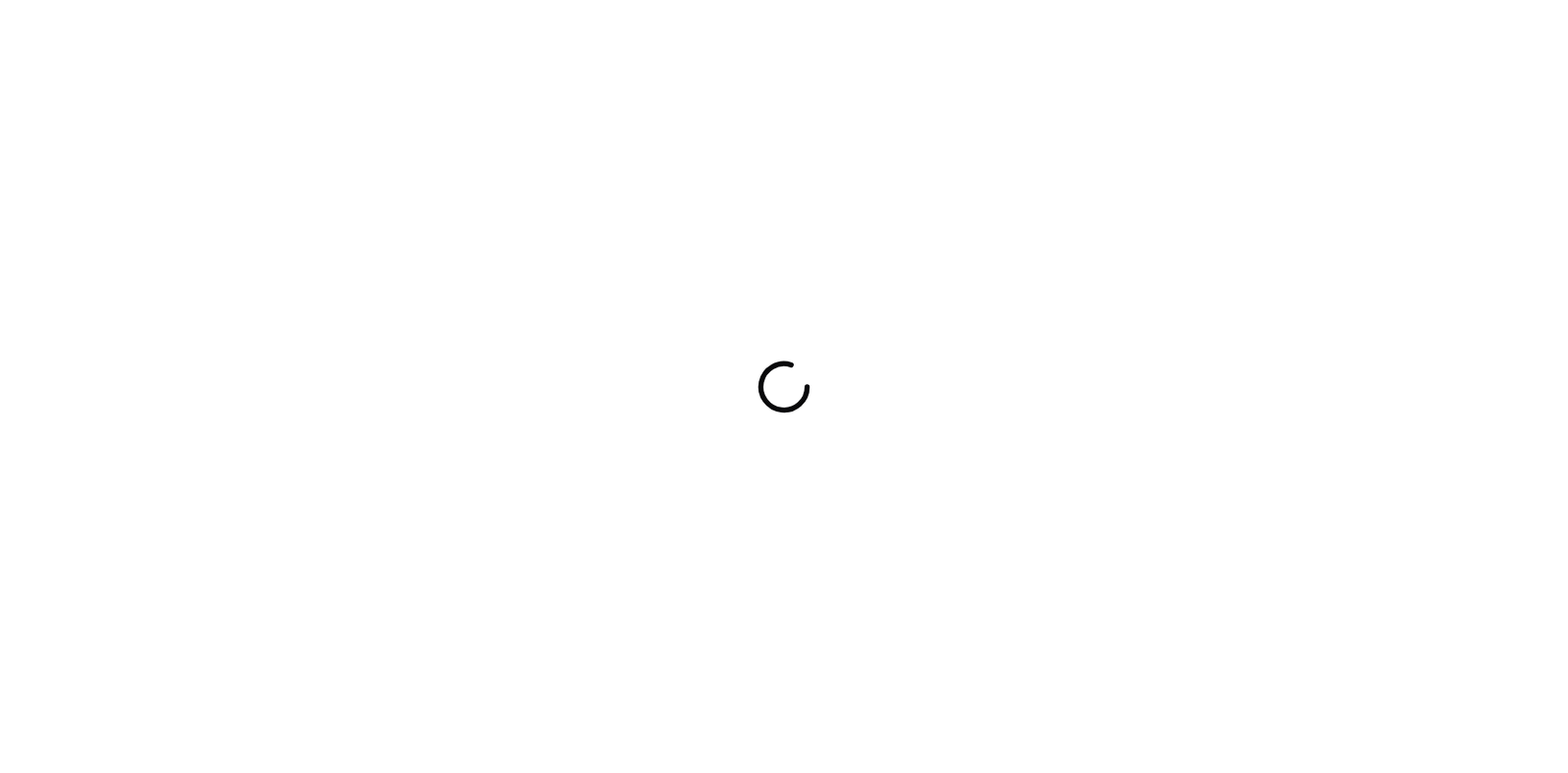 scroll, scrollTop: 0, scrollLeft: 0, axis: both 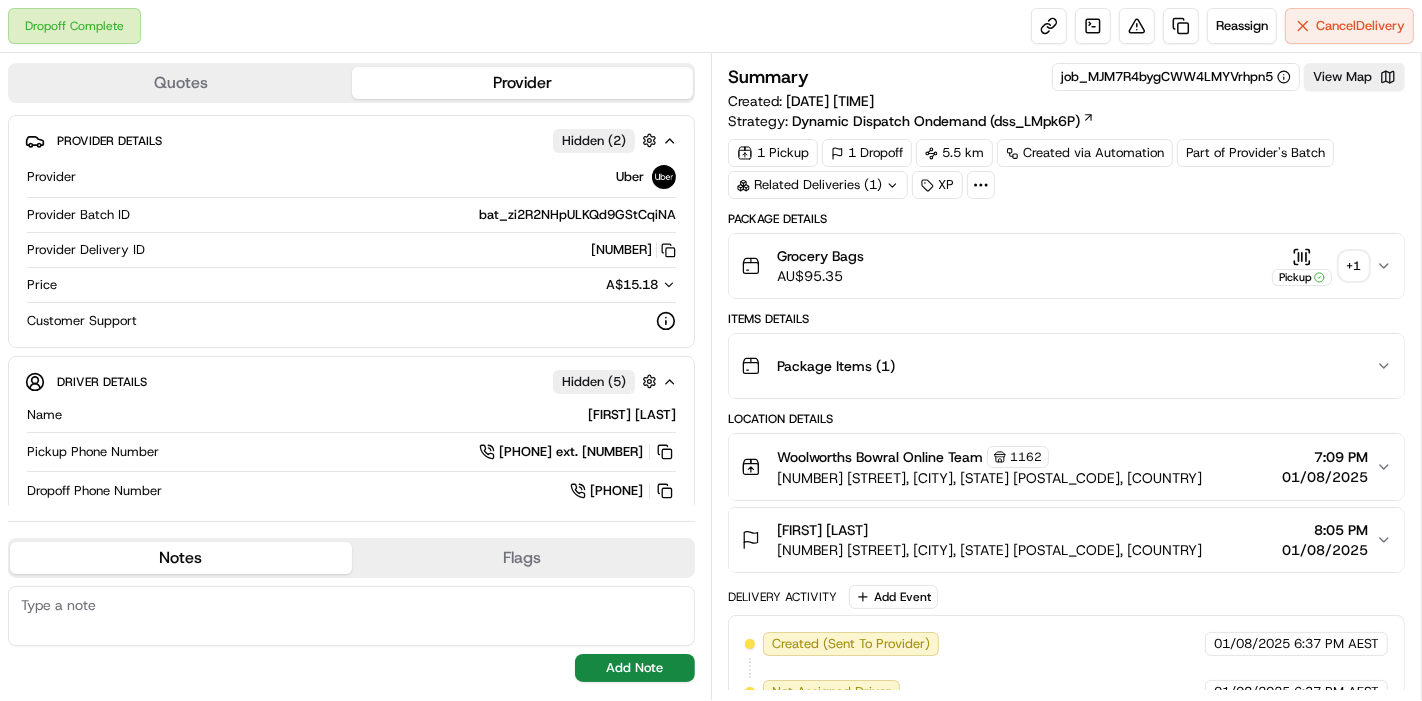 click on "Pickup + 1" at bounding box center [1320, 266] 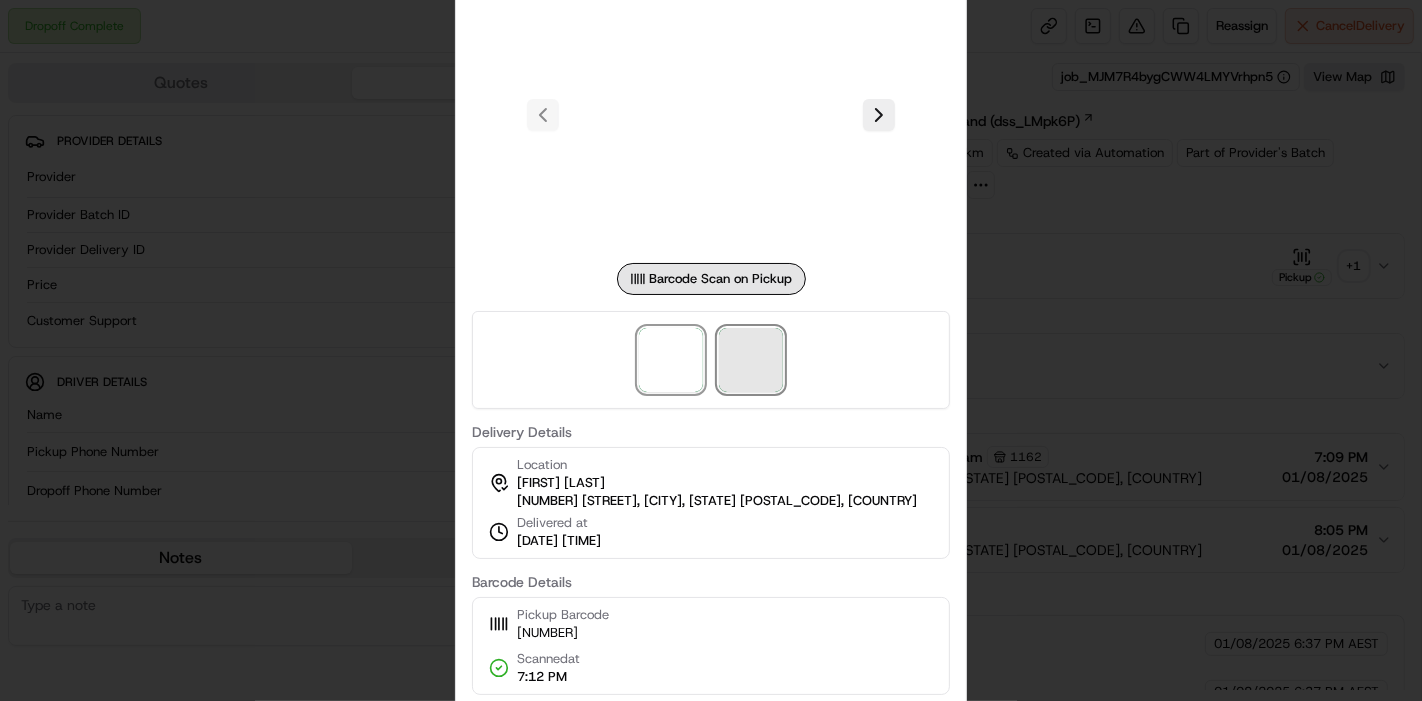 click at bounding box center (751, 360) 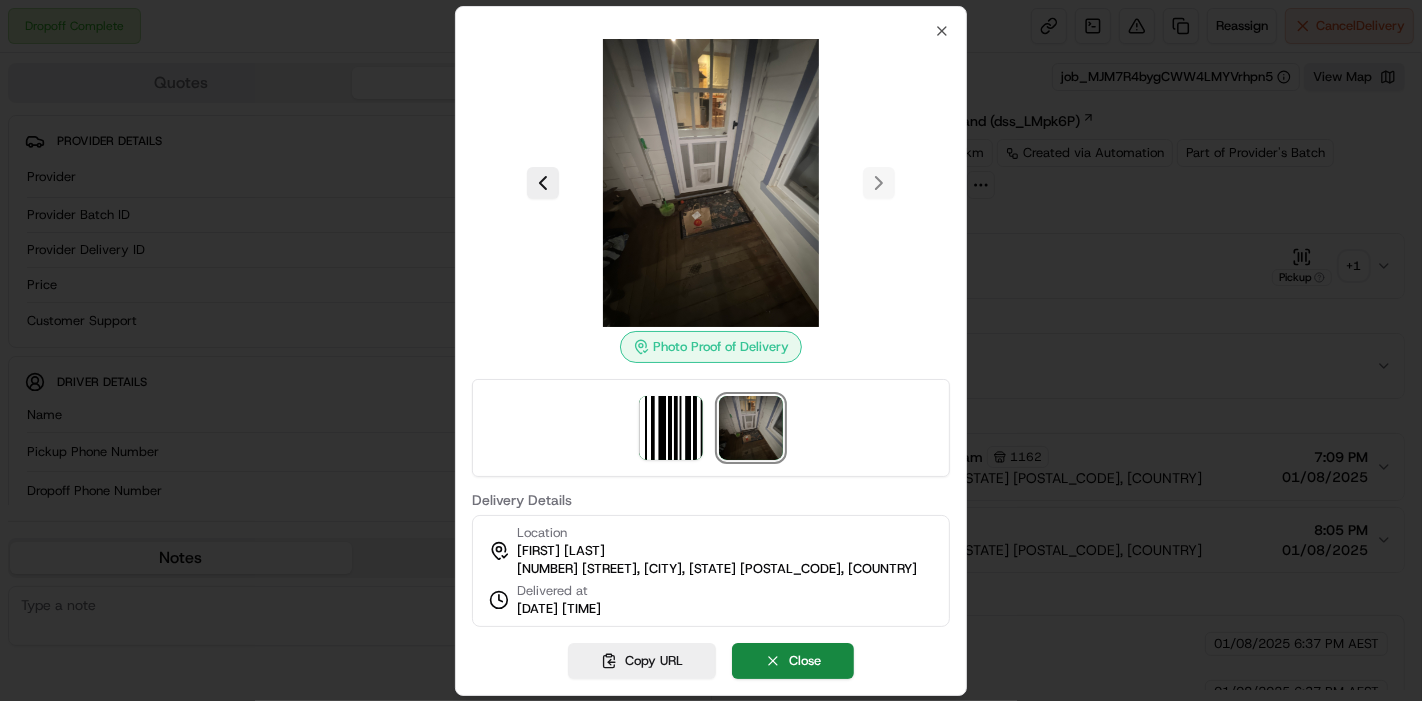 type 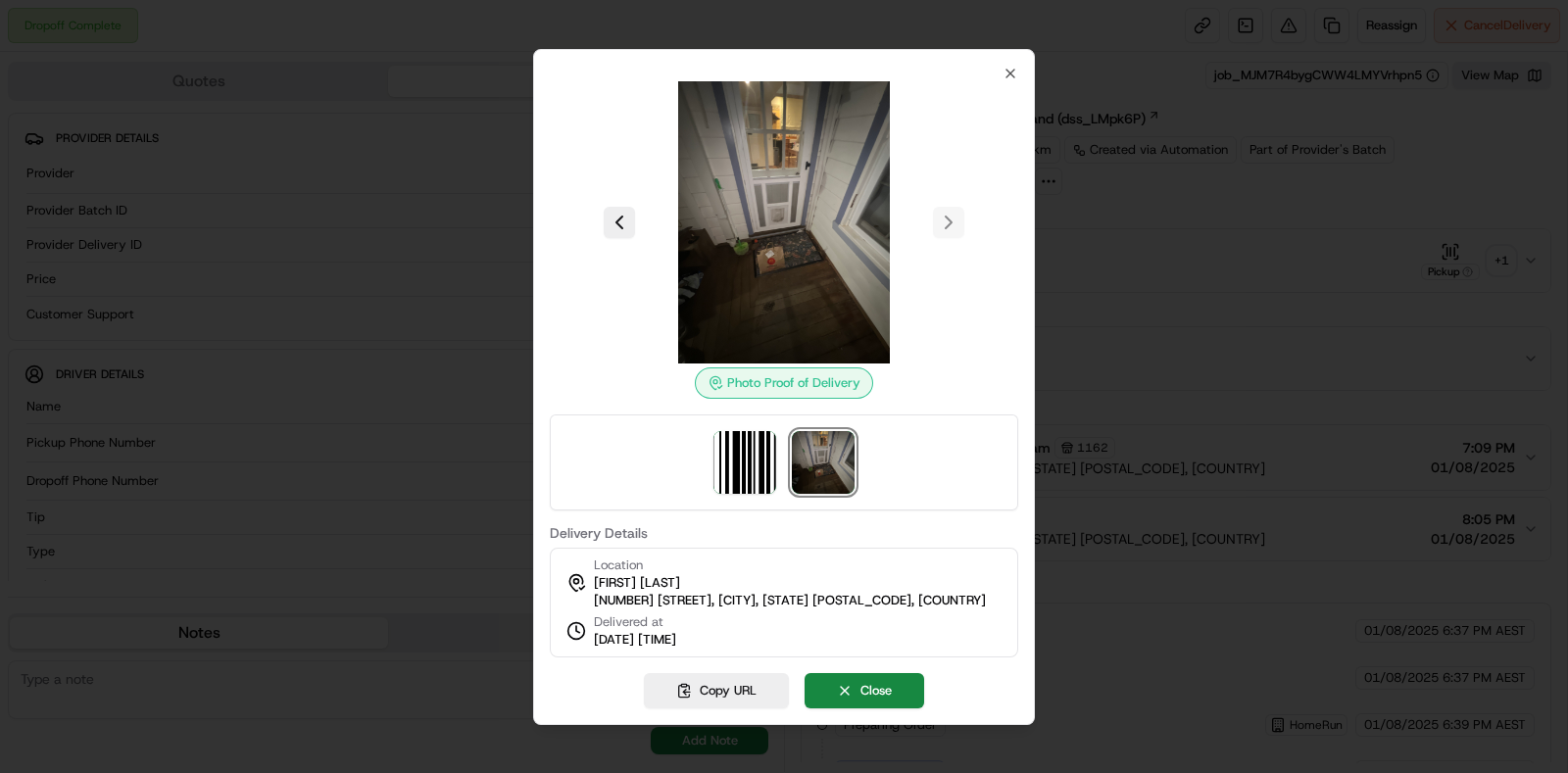 click at bounding box center (784, 386) 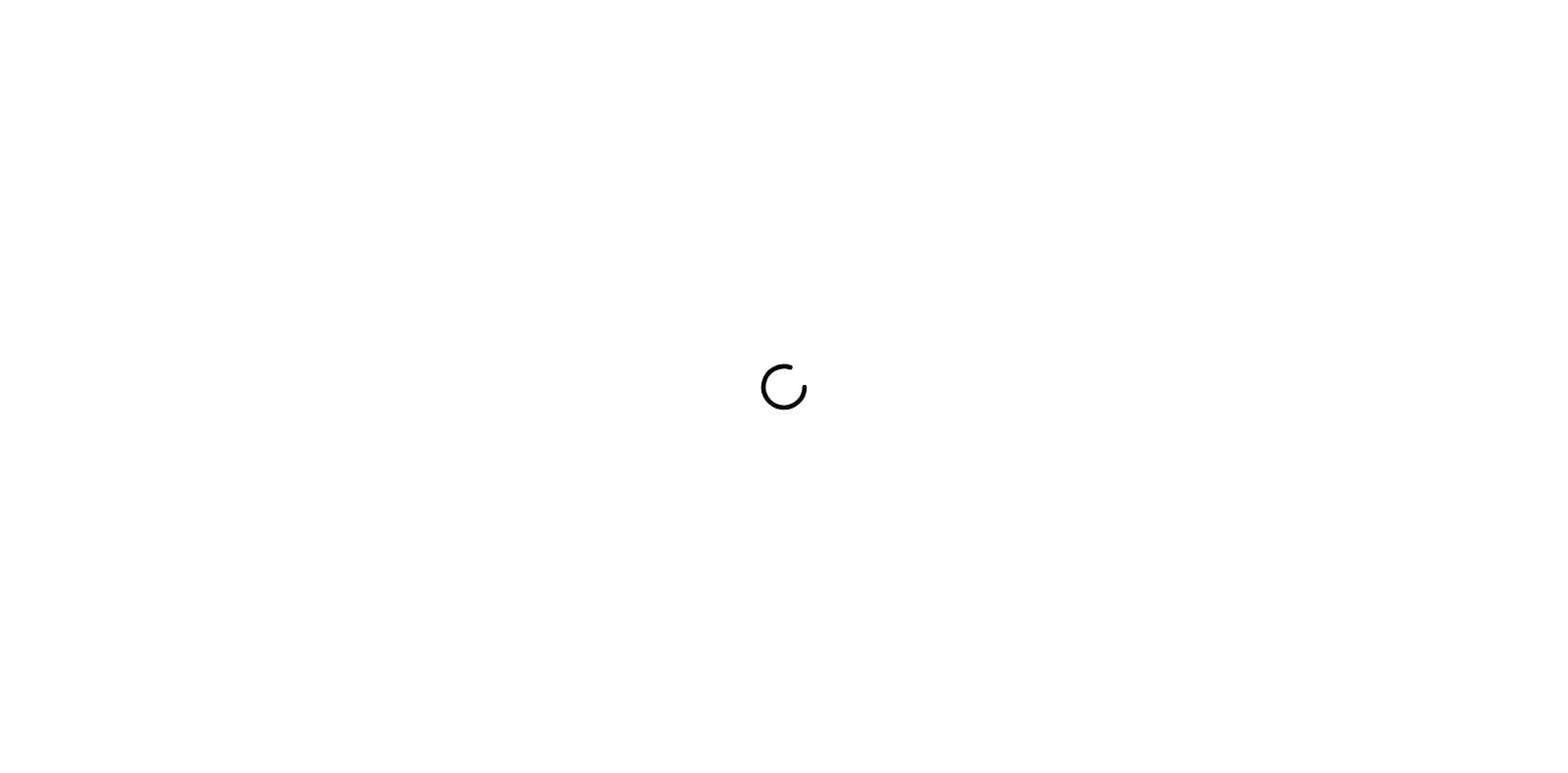 scroll, scrollTop: 0, scrollLeft: 0, axis: both 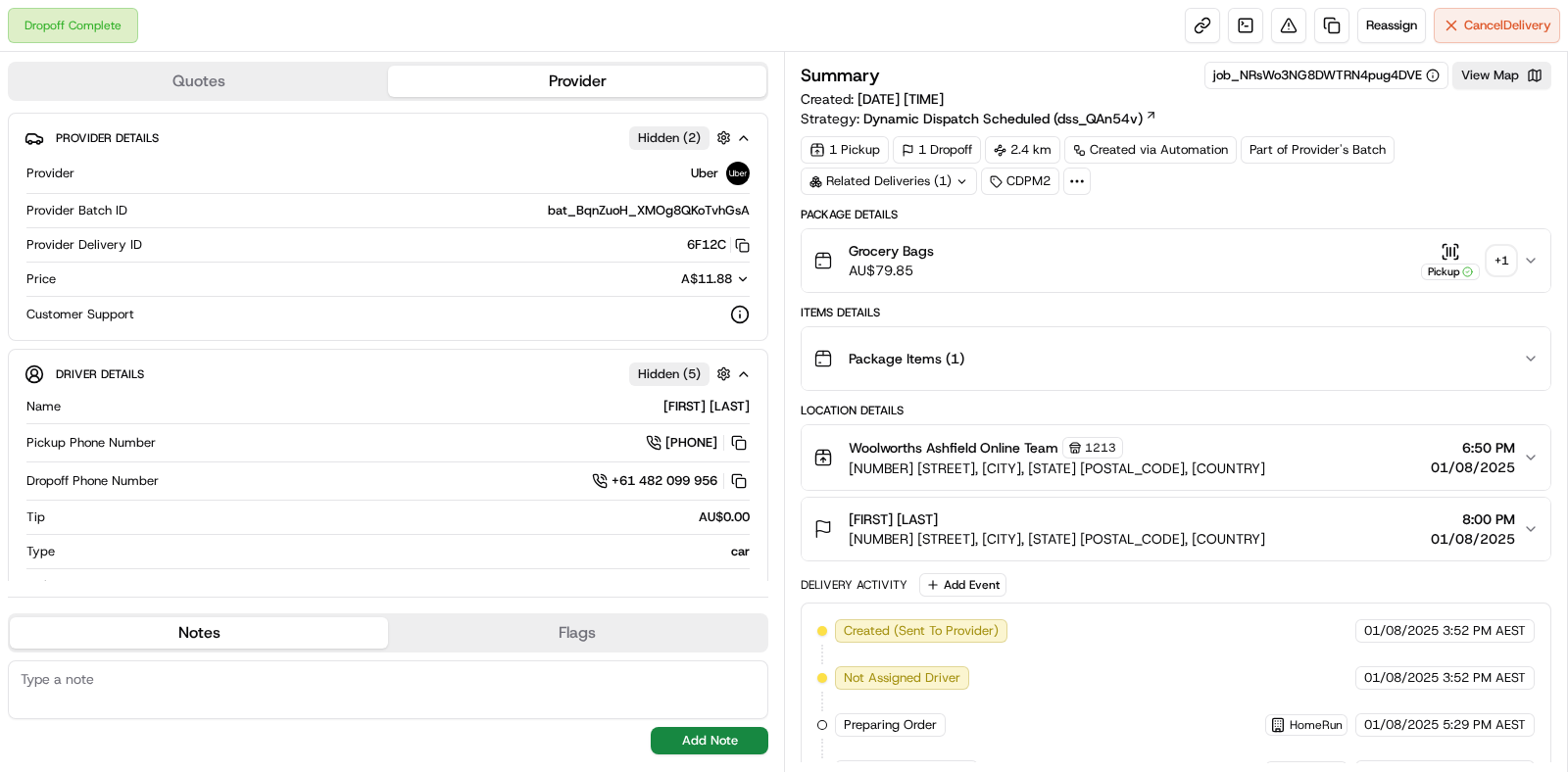 click on "+ 1" at bounding box center (1501, 261) 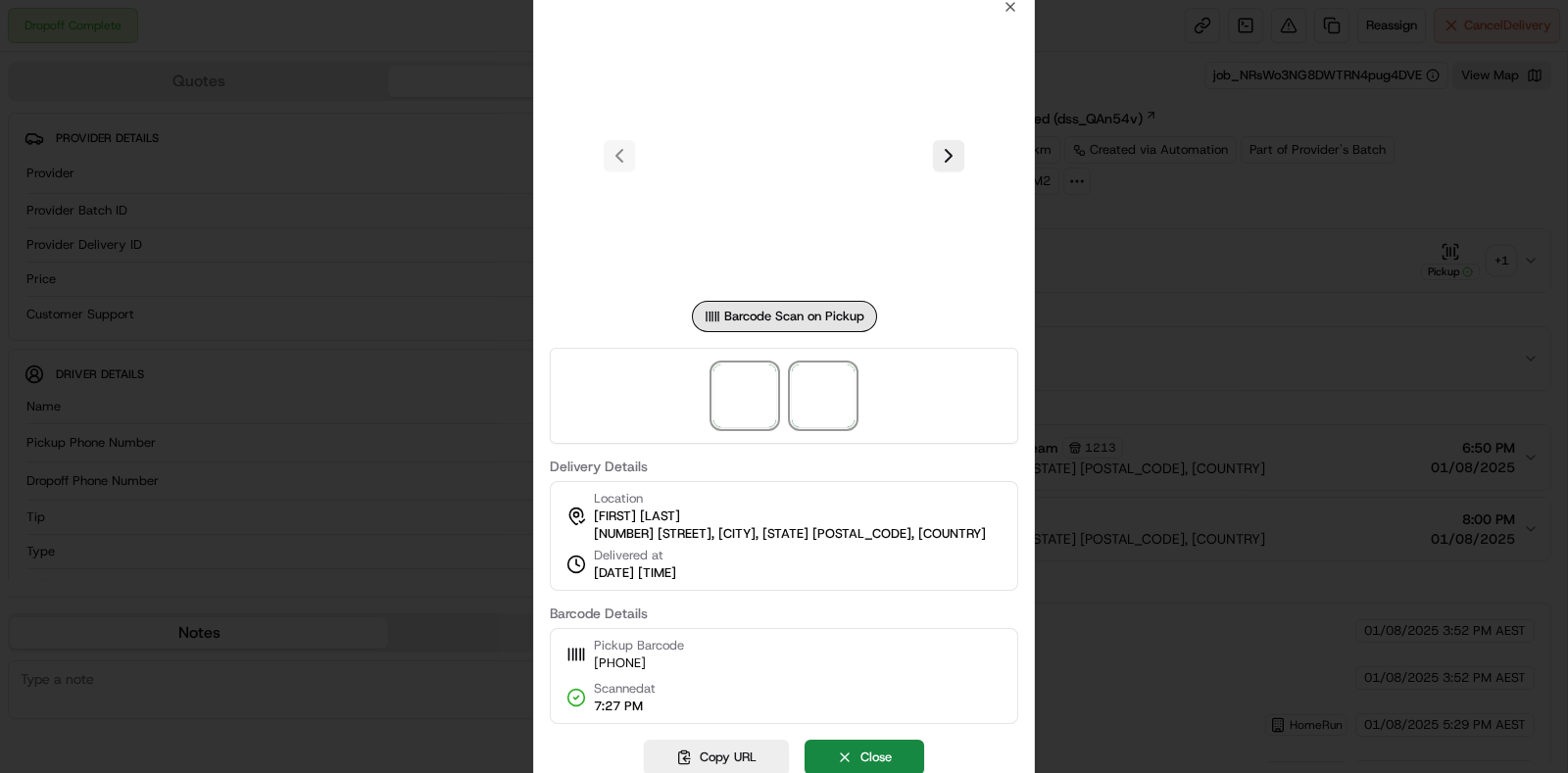 click at bounding box center [823, 396] 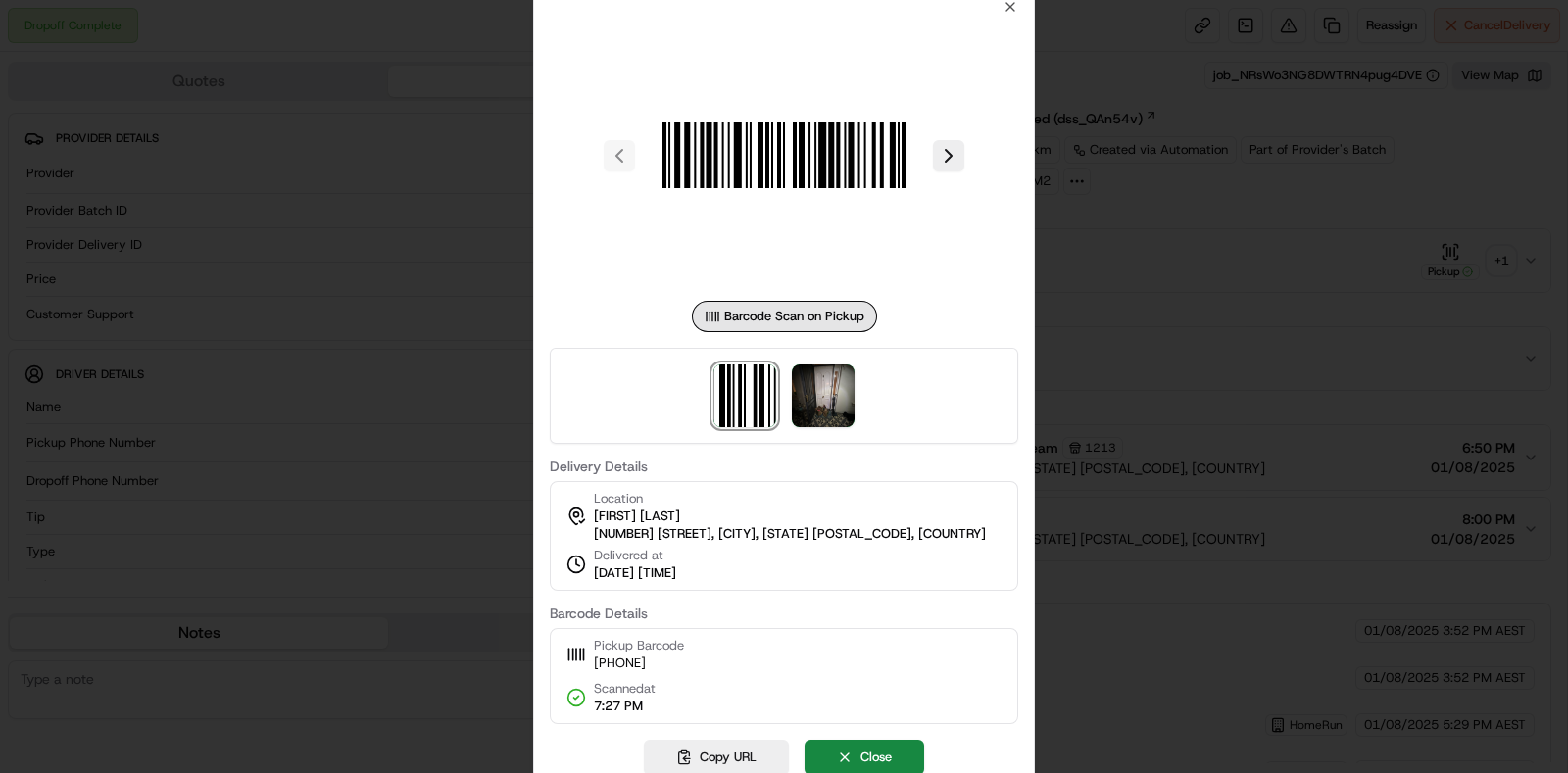 click at bounding box center (784, 386) 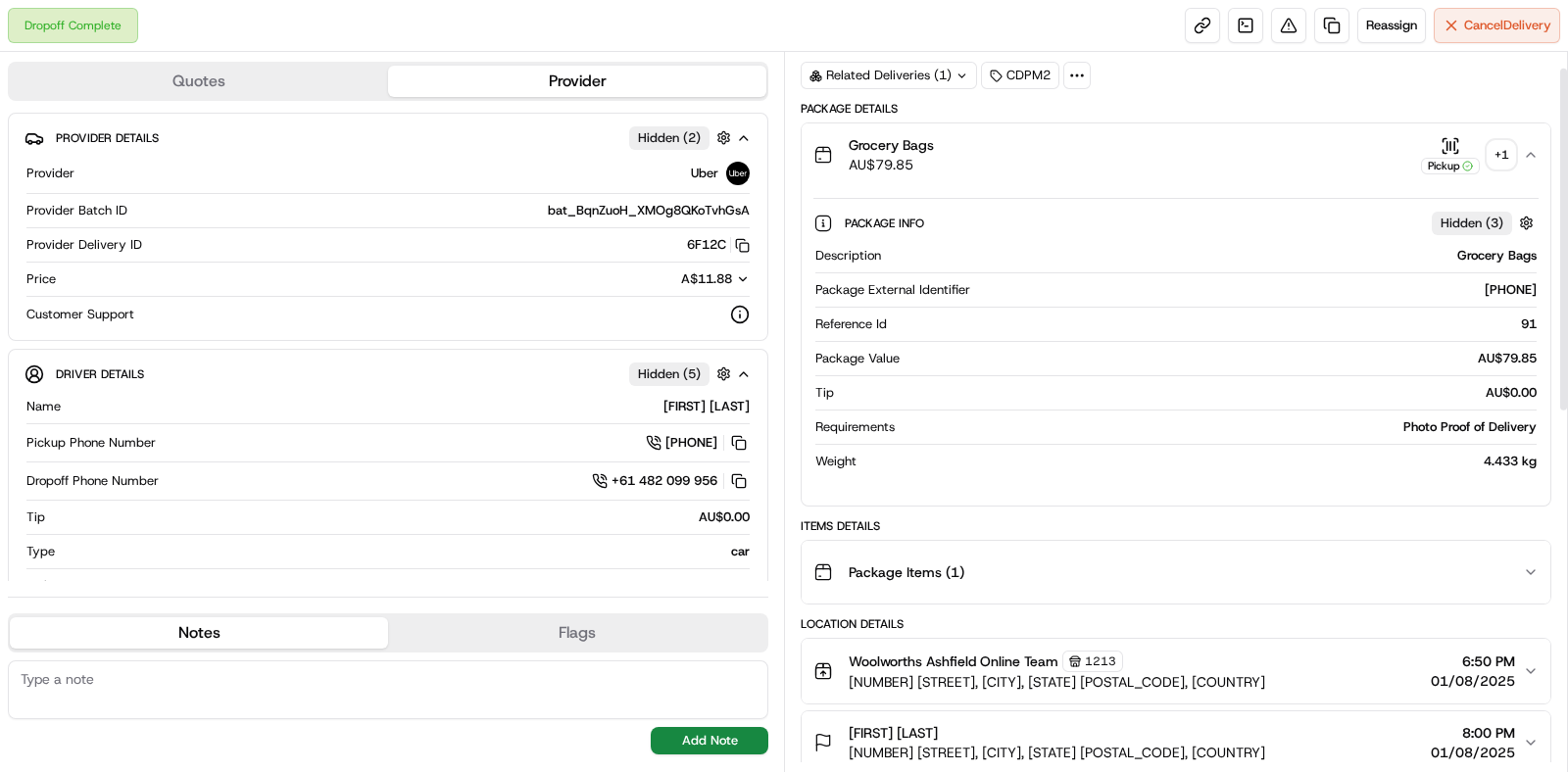 scroll, scrollTop: 244, scrollLeft: 0, axis: vertical 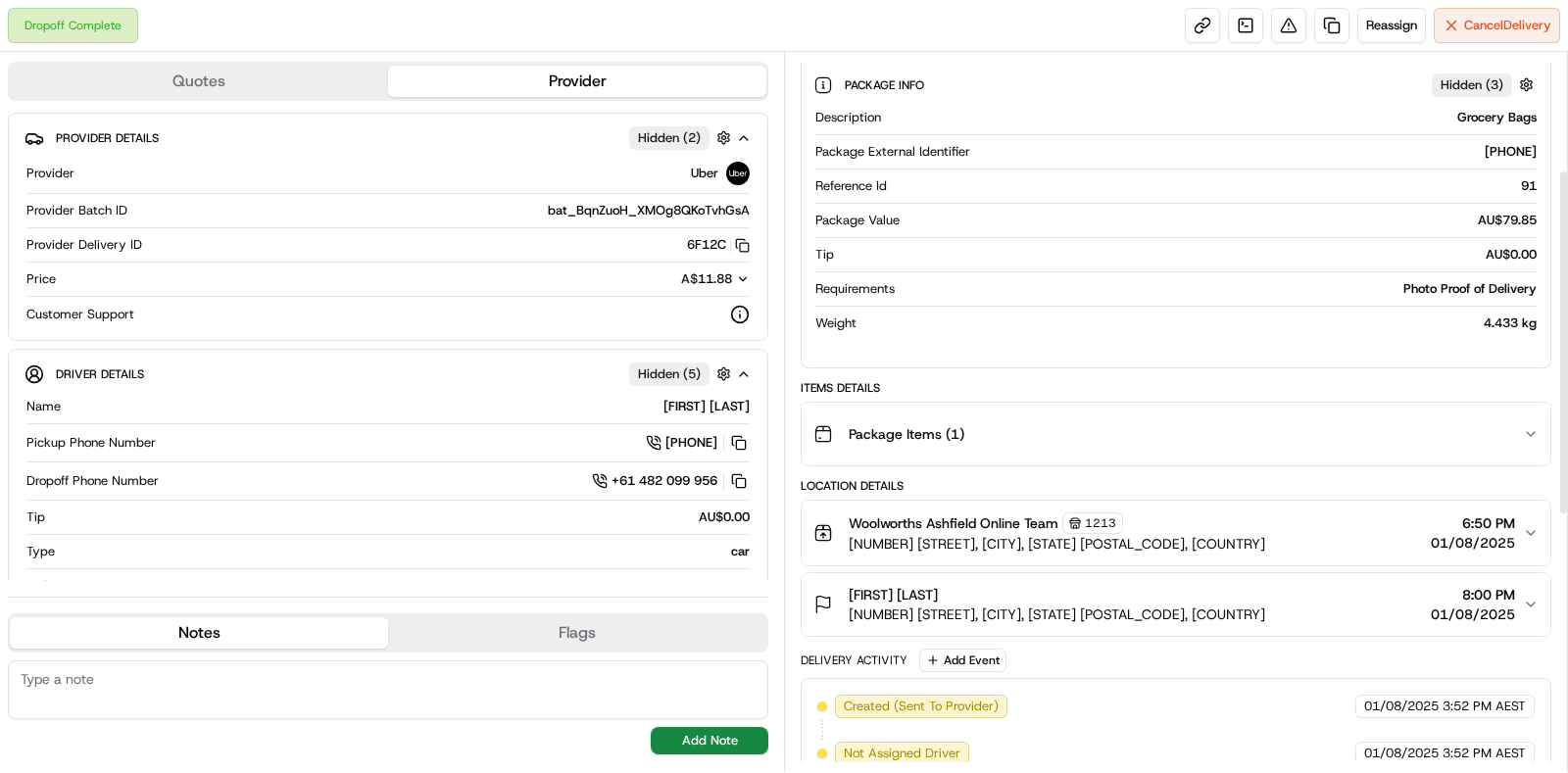 click on "Package Items ( 1 )" at bounding box center (1176, 434) 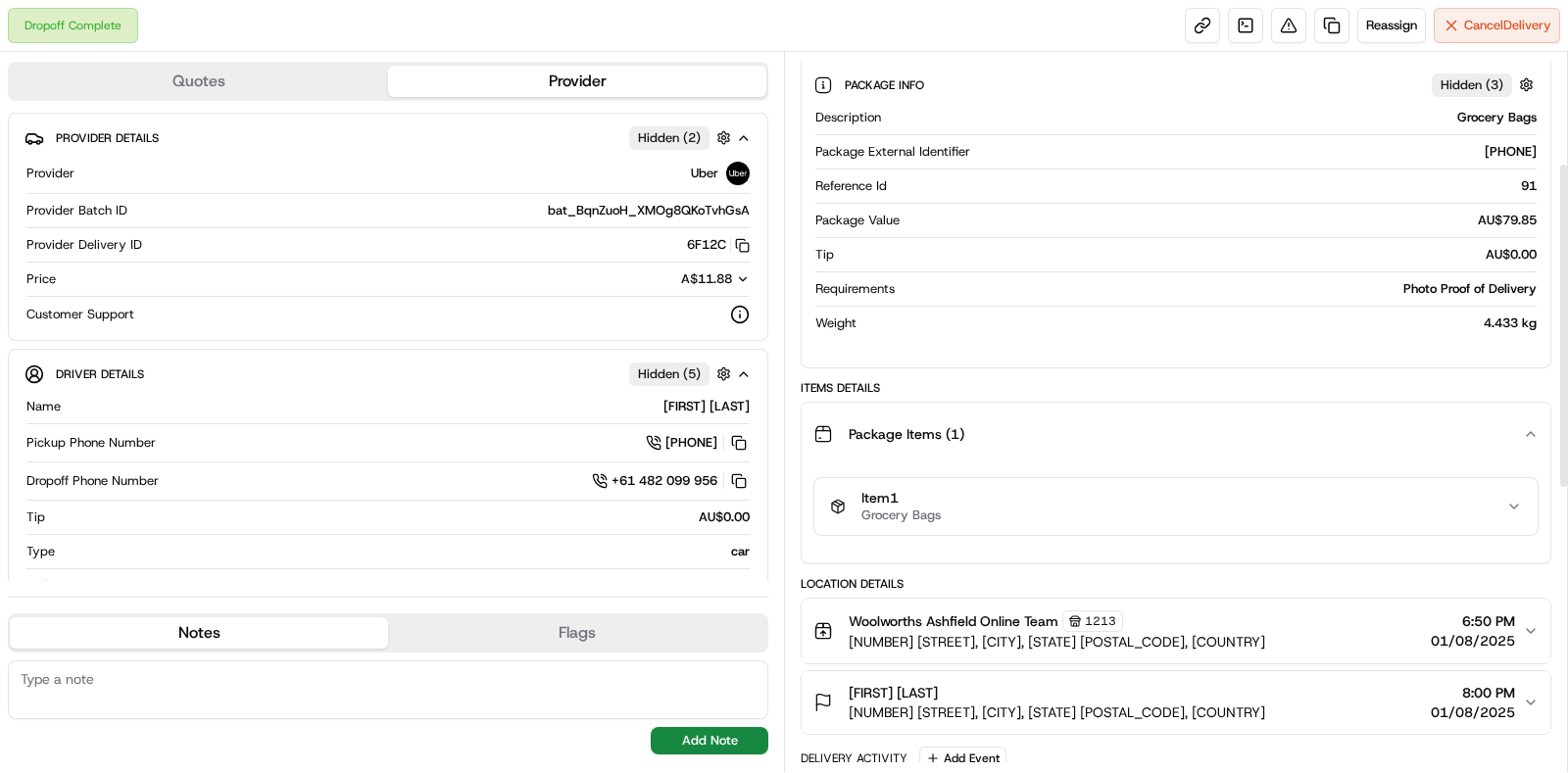 drag, startPoint x: 1355, startPoint y: 457, endPoint x: 1333, endPoint y: 508, distance: 55.54278 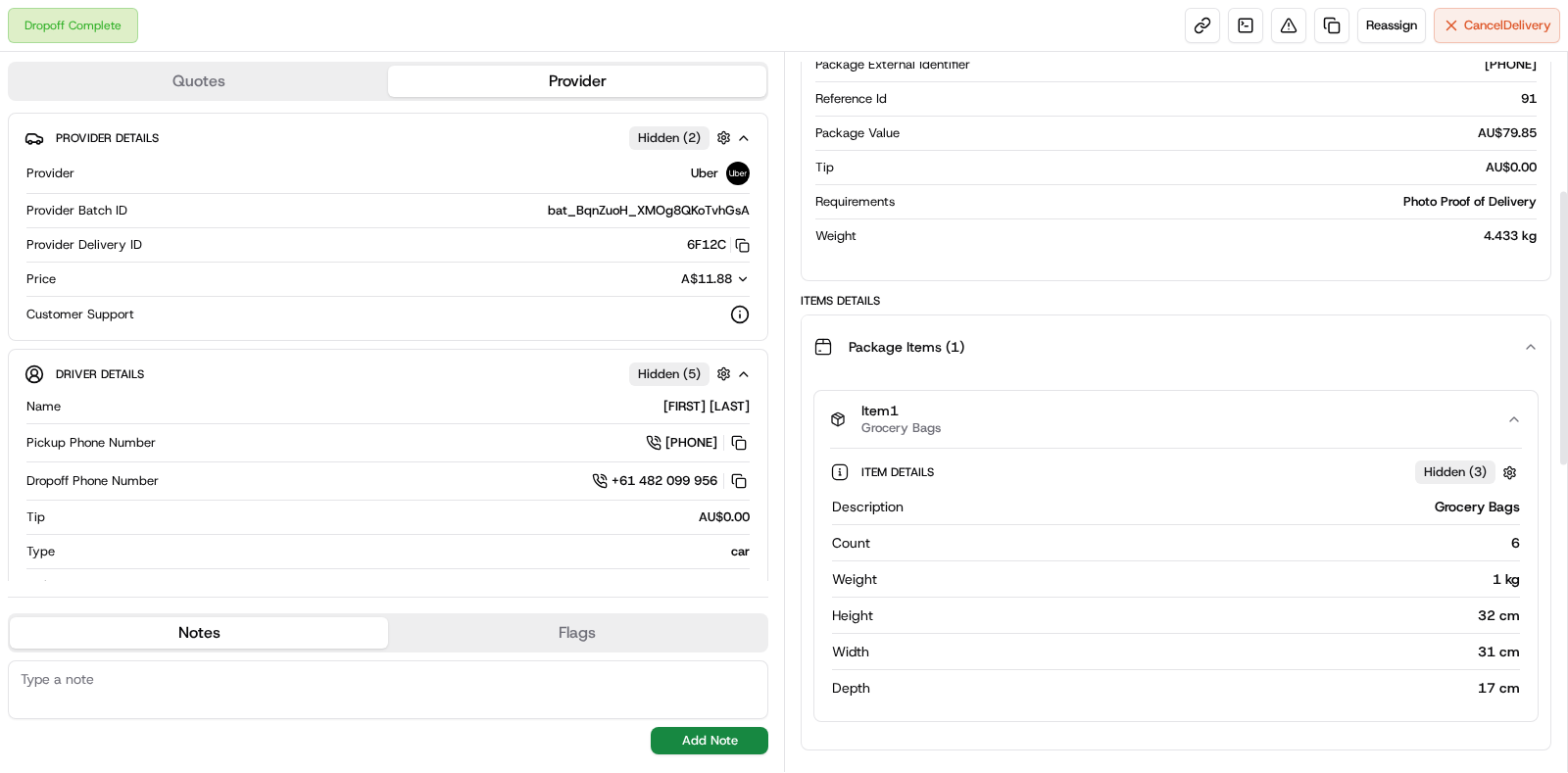 scroll, scrollTop: 367, scrollLeft: 0, axis: vertical 